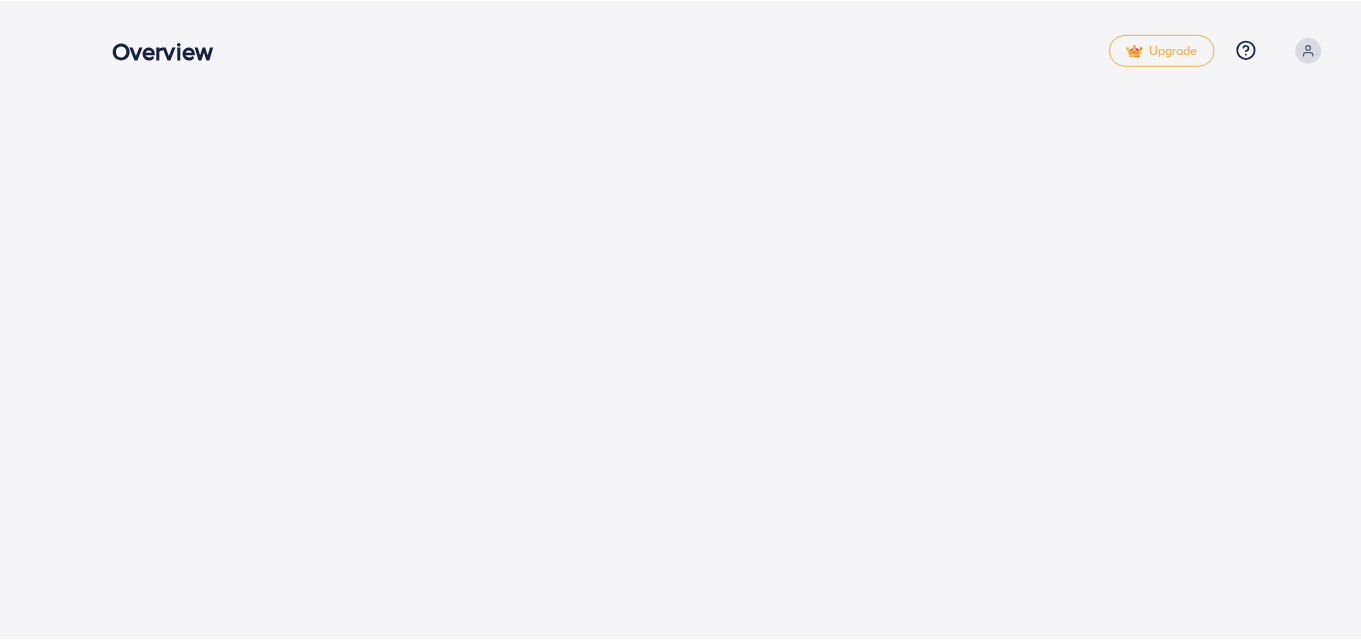 scroll, scrollTop: 0, scrollLeft: 0, axis: both 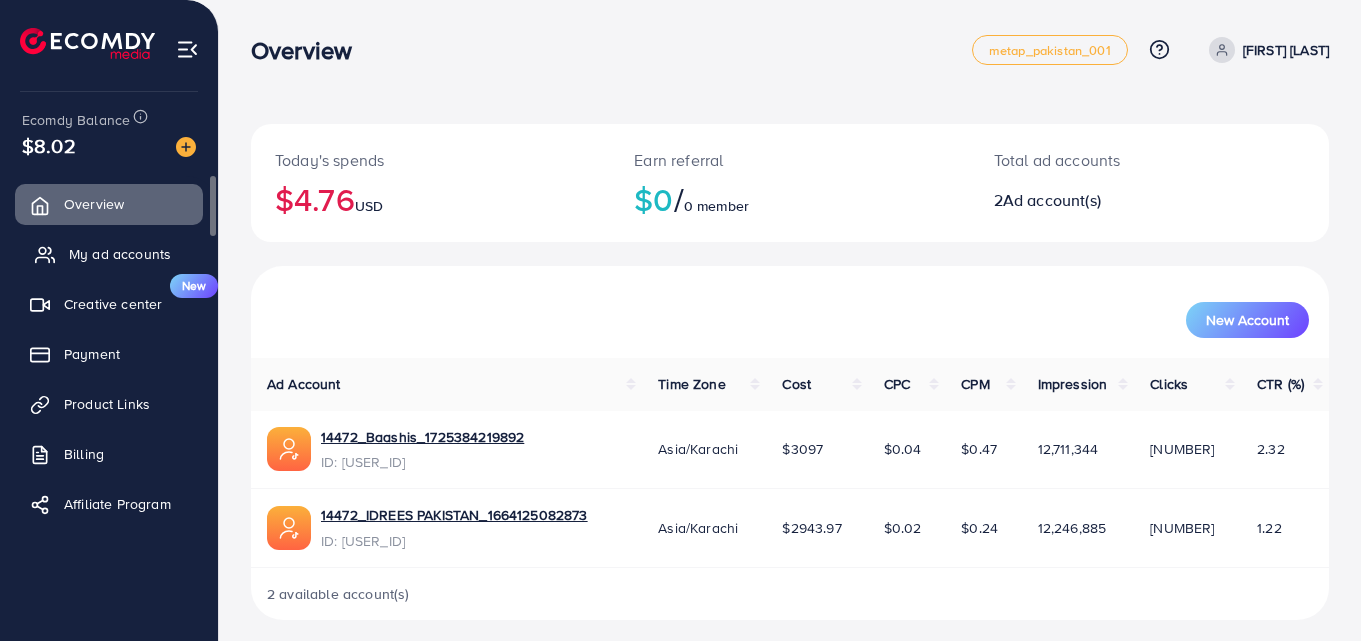 click on "My ad accounts" at bounding box center [120, 254] 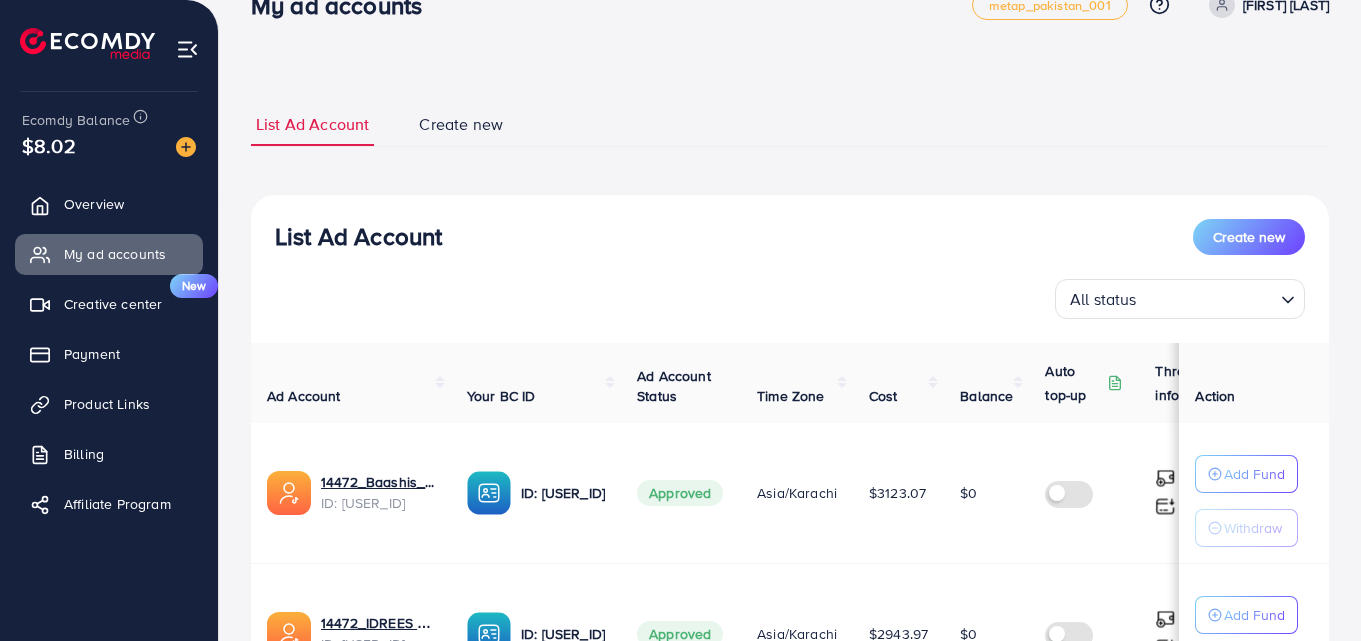 scroll, scrollTop: 86, scrollLeft: 0, axis: vertical 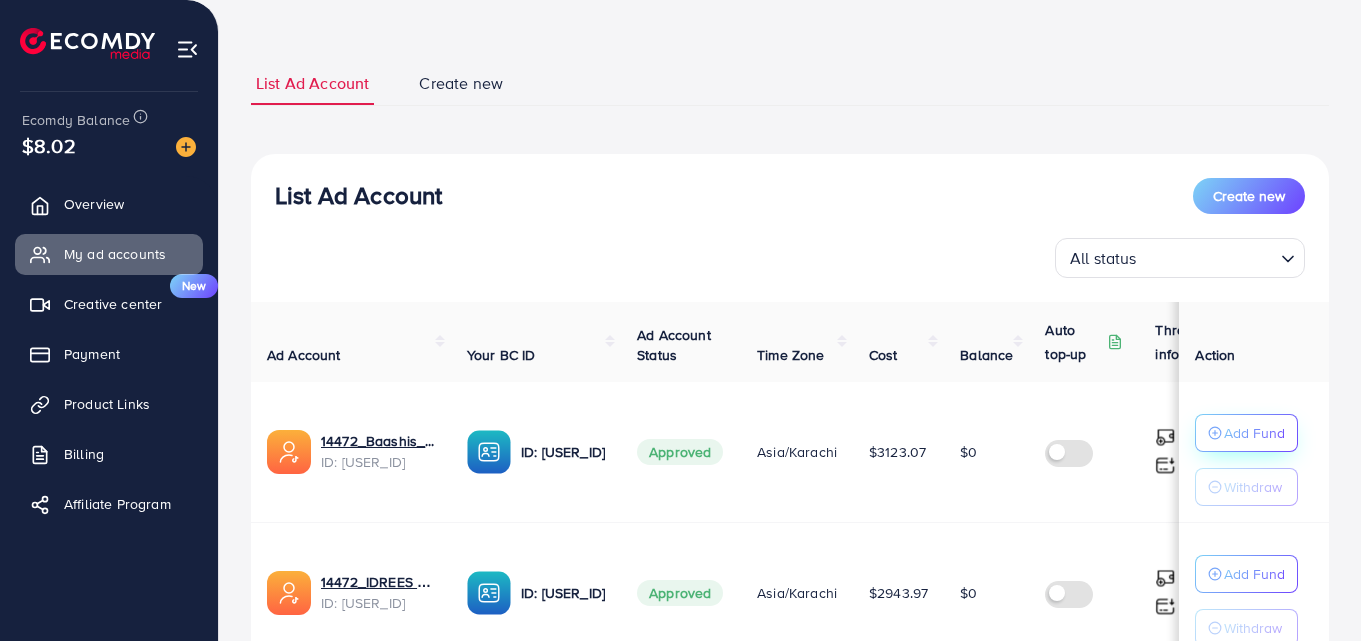 click on "Add Fund" at bounding box center [1254, 433] 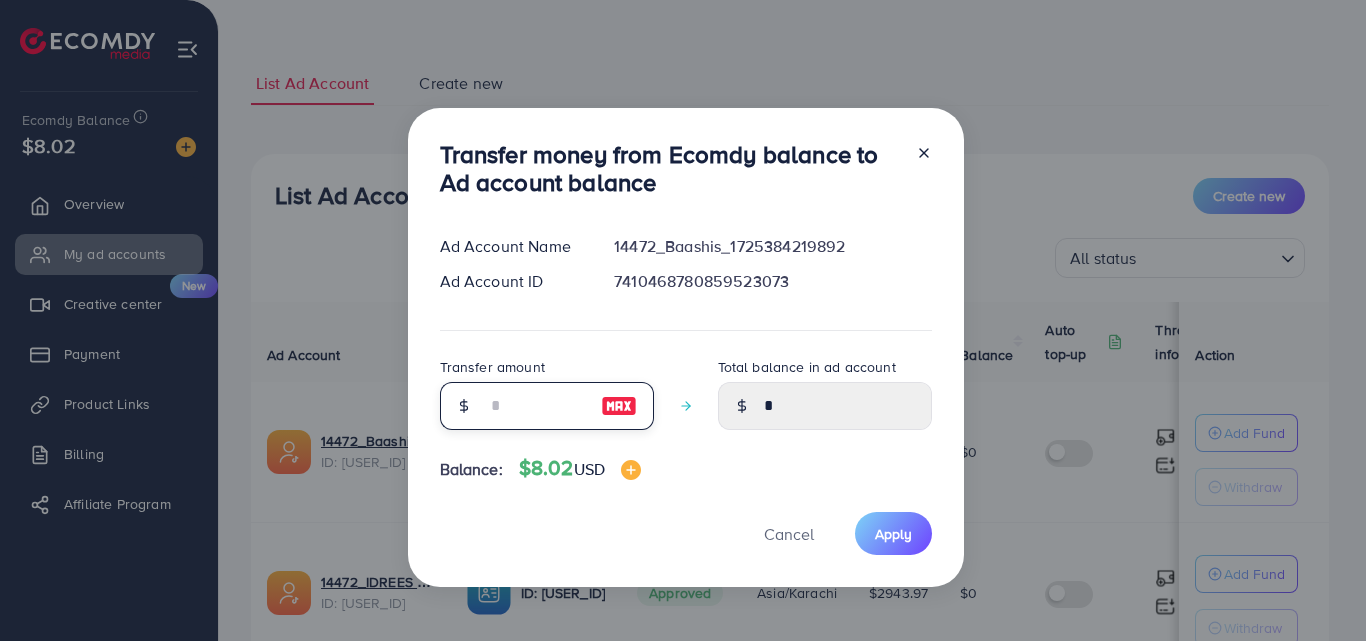click at bounding box center [536, 406] 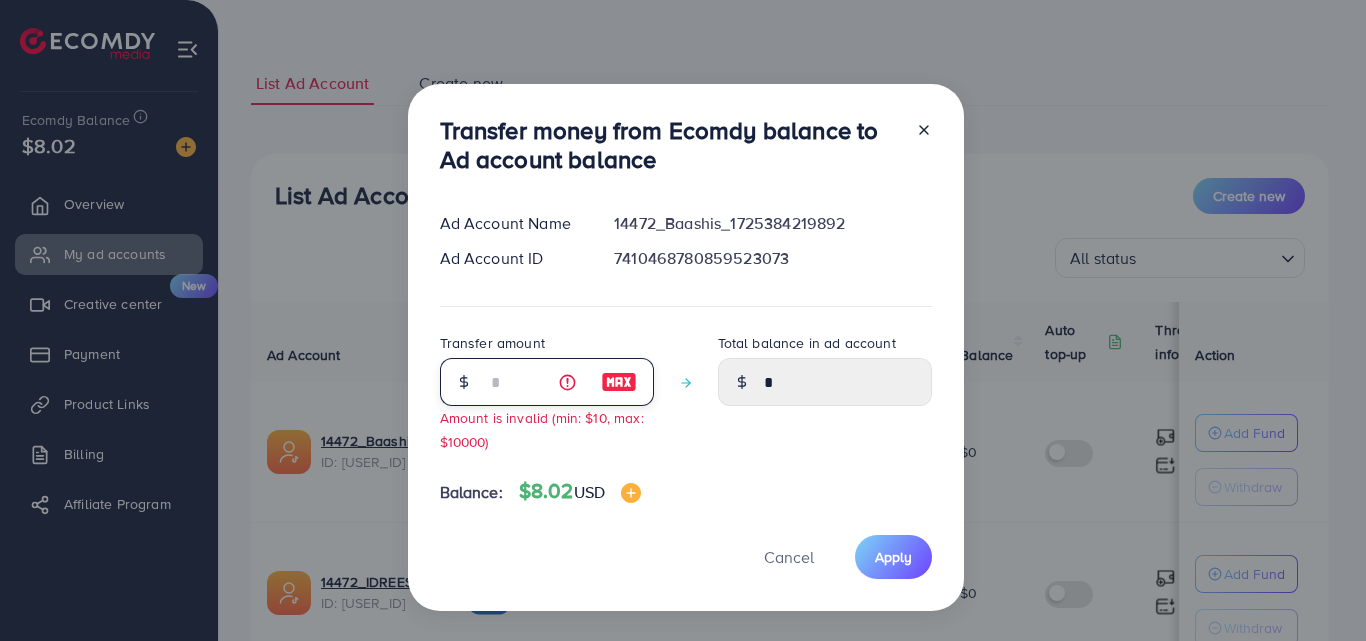 type on "*" 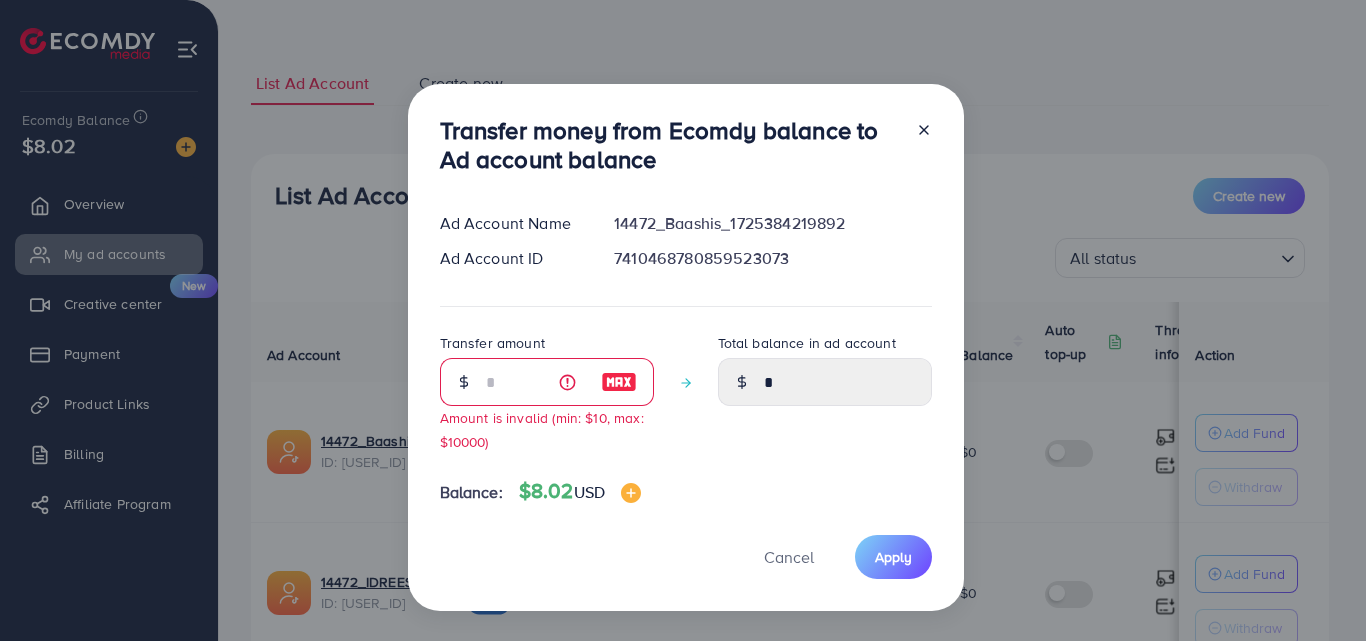 click 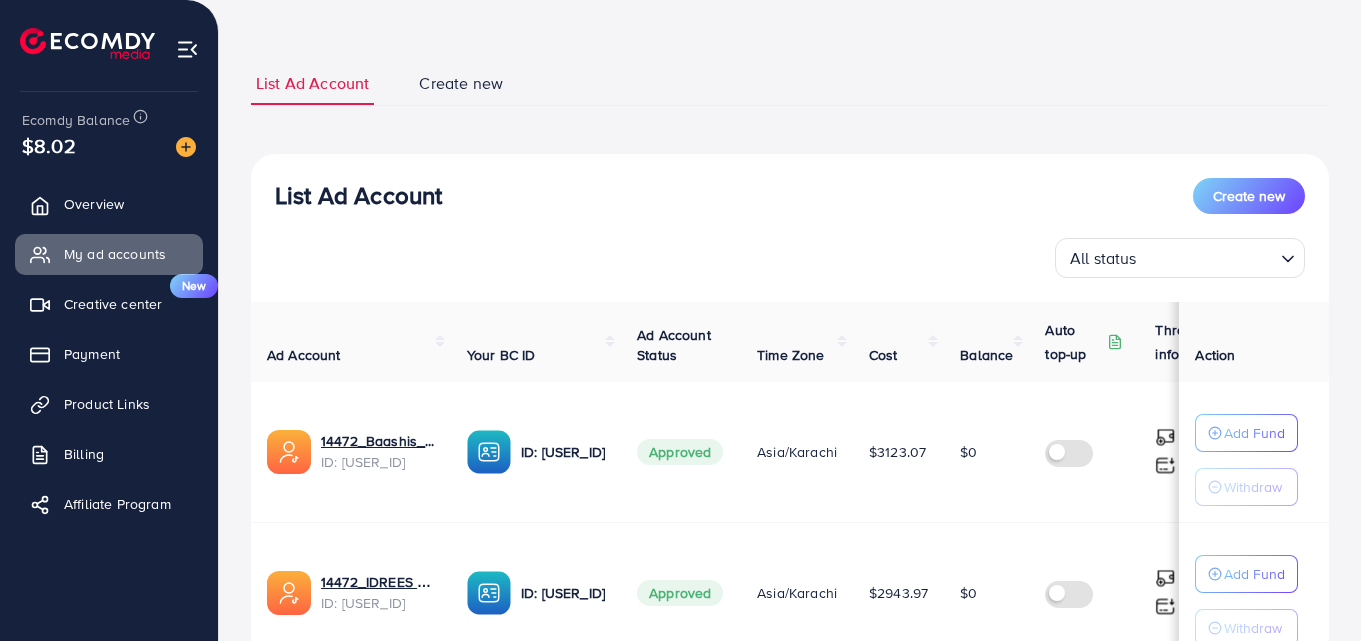 type 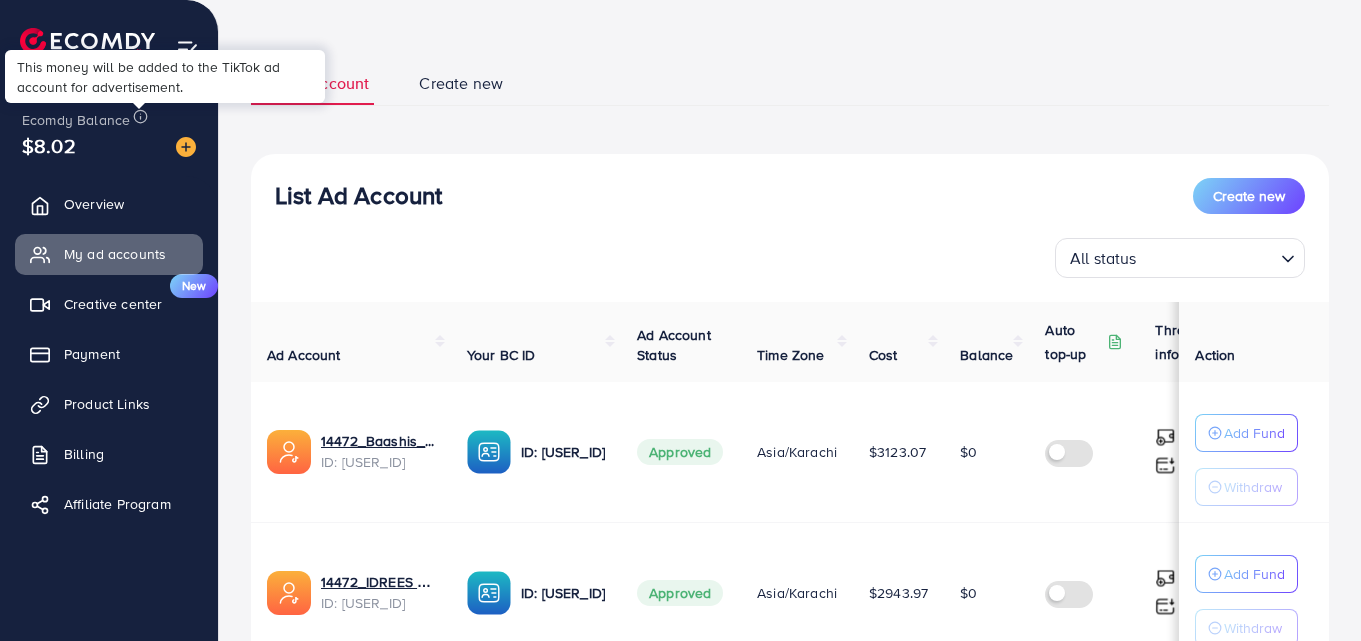 click 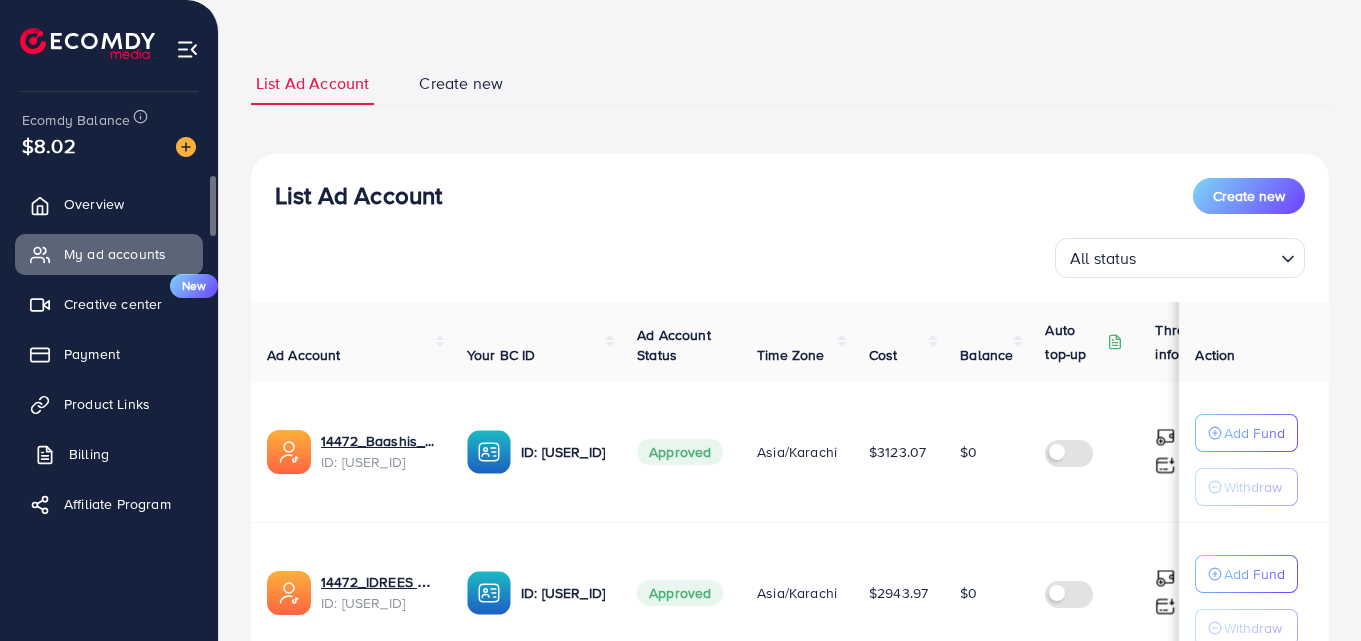 click on "Billing" at bounding box center [89, 454] 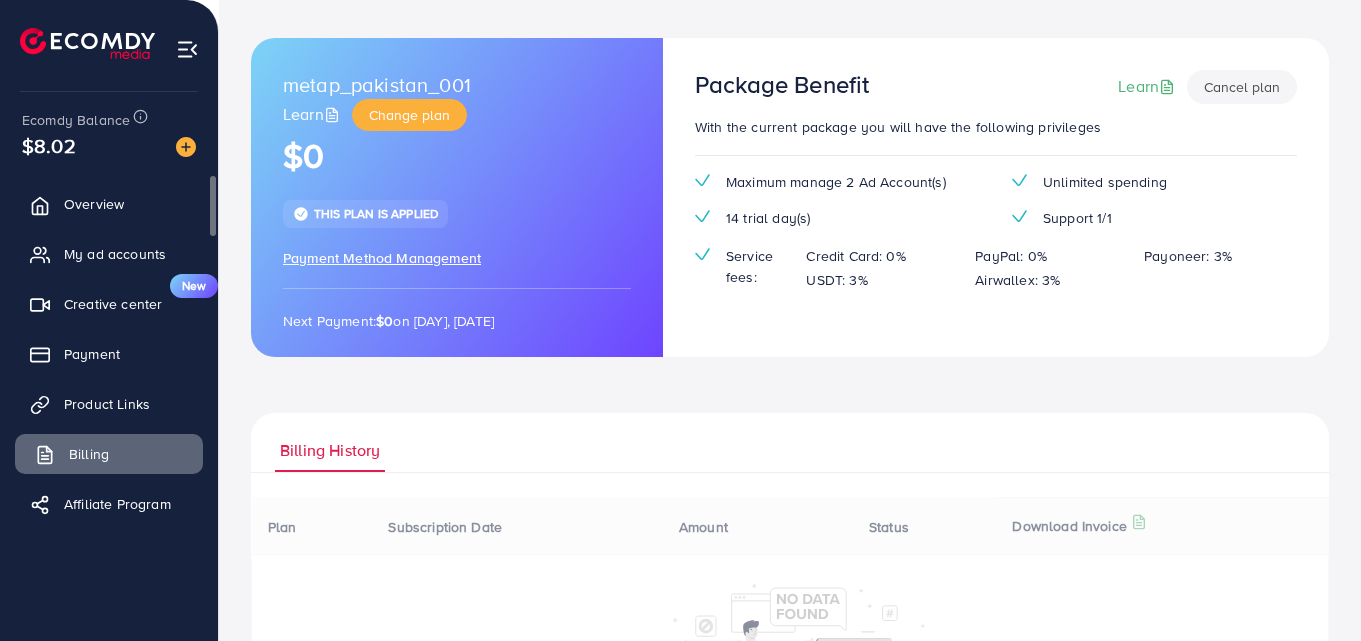 scroll, scrollTop: 0, scrollLeft: 0, axis: both 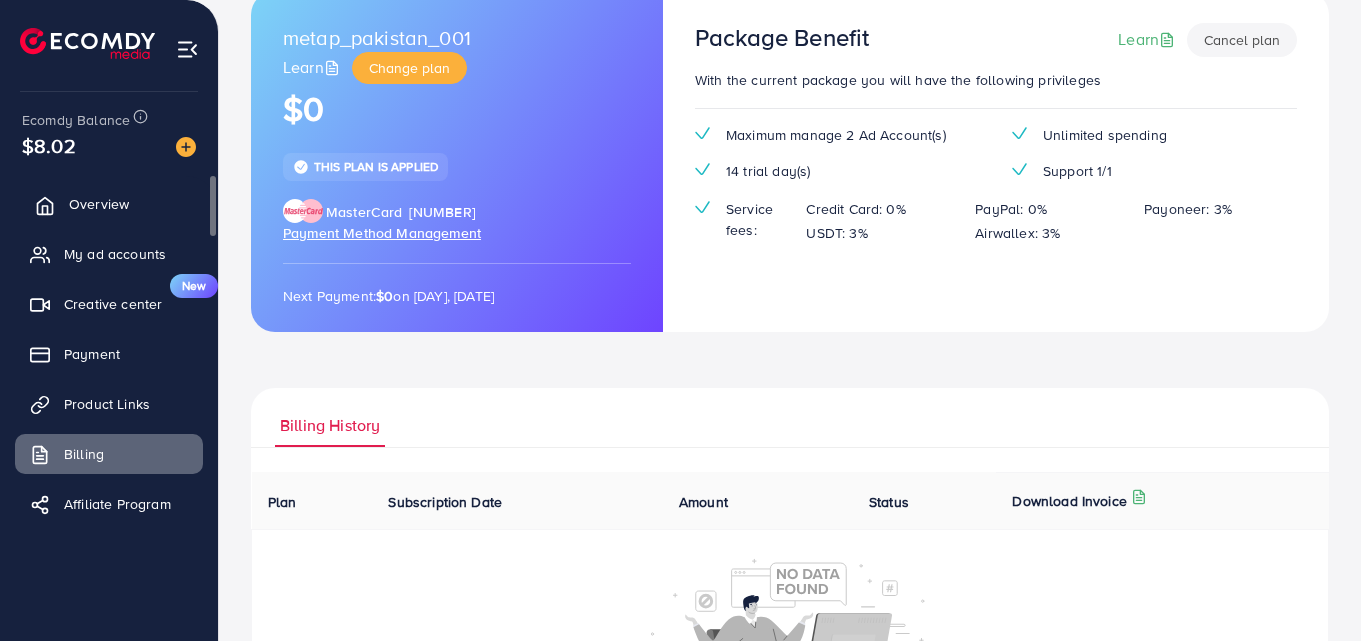 click on "Overview" at bounding box center (109, 204) 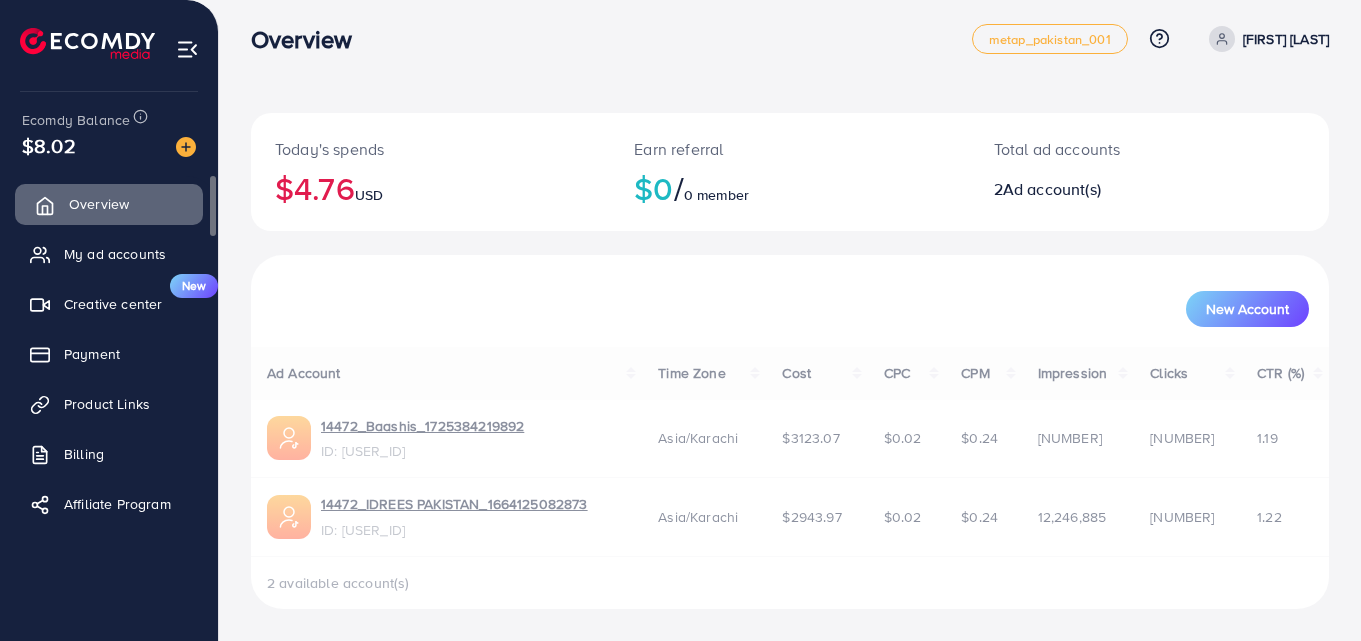scroll, scrollTop: 0, scrollLeft: 0, axis: both 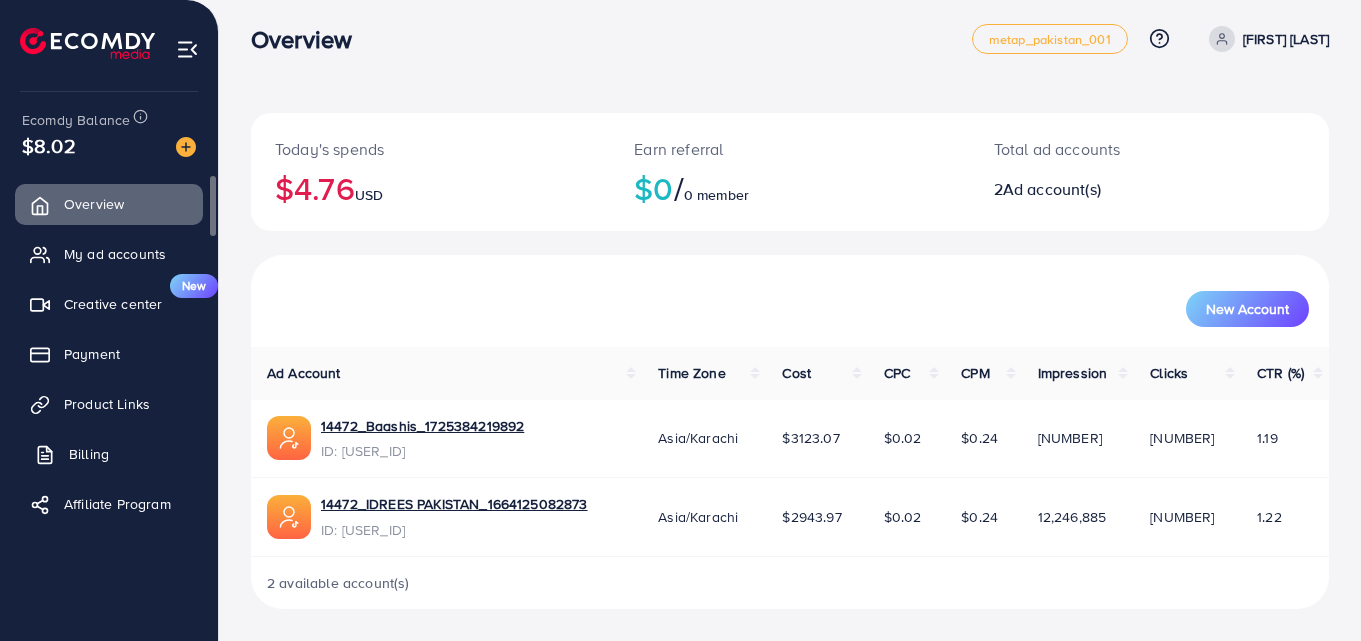 click on "Billing" at bounding box center [89, 454] 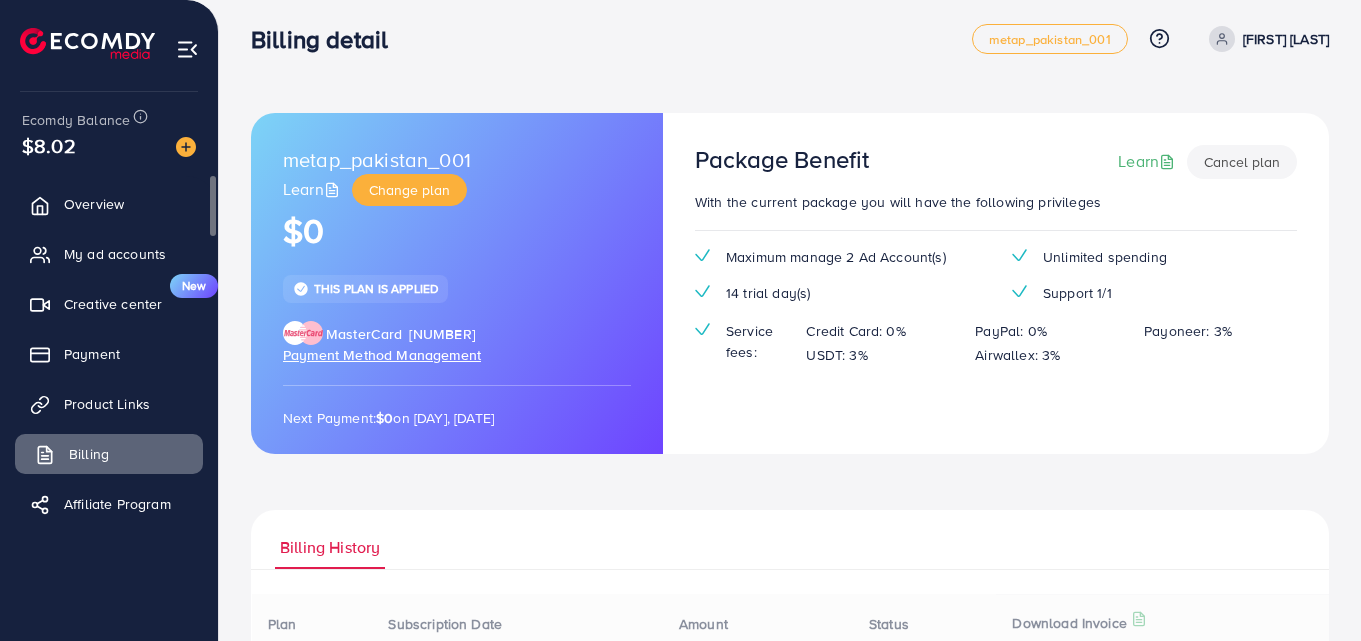 scroll, scrollTop: 0, scrollLeft: 0, axis: both 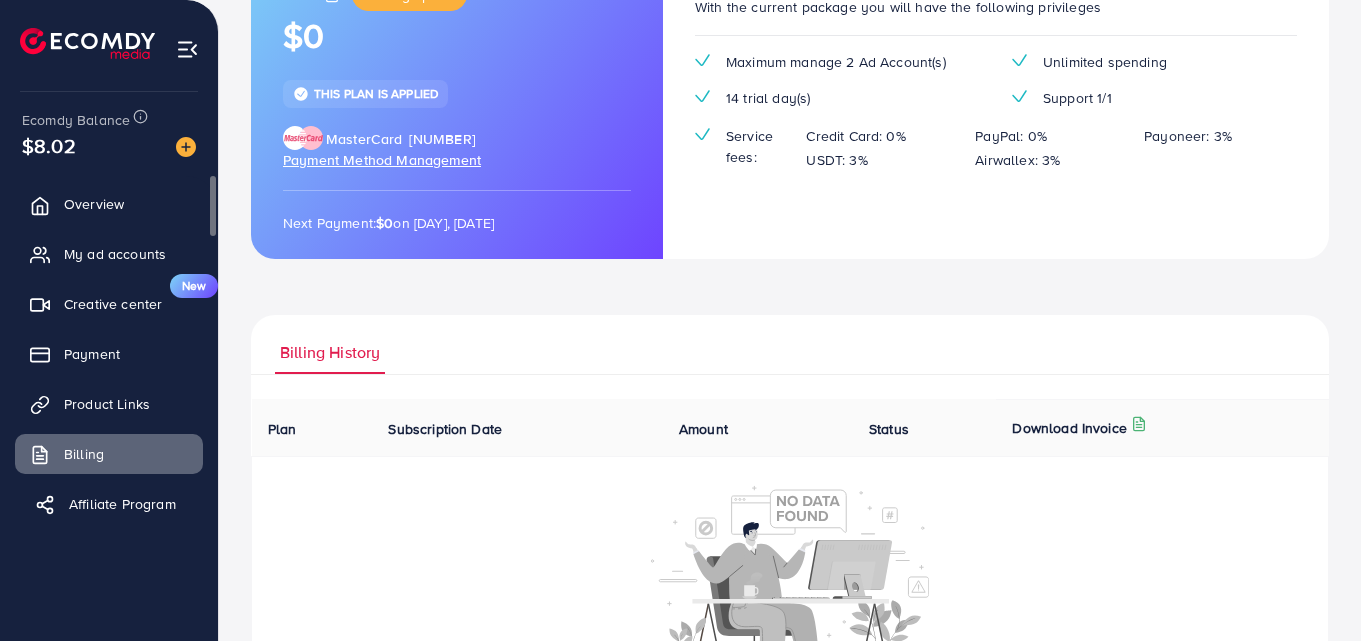 click on "Affiliate Program" at bounding box center [109, 504] 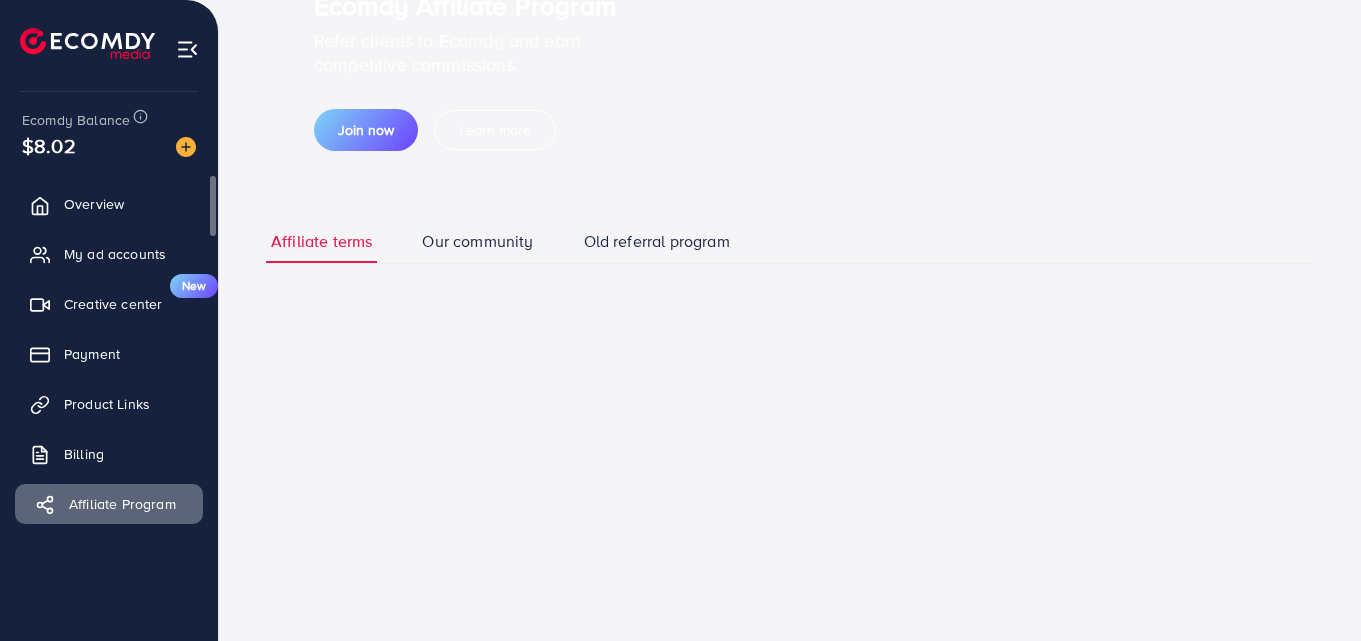 scroll, scrollTop: 0, scrollLeft: 0, axis: both 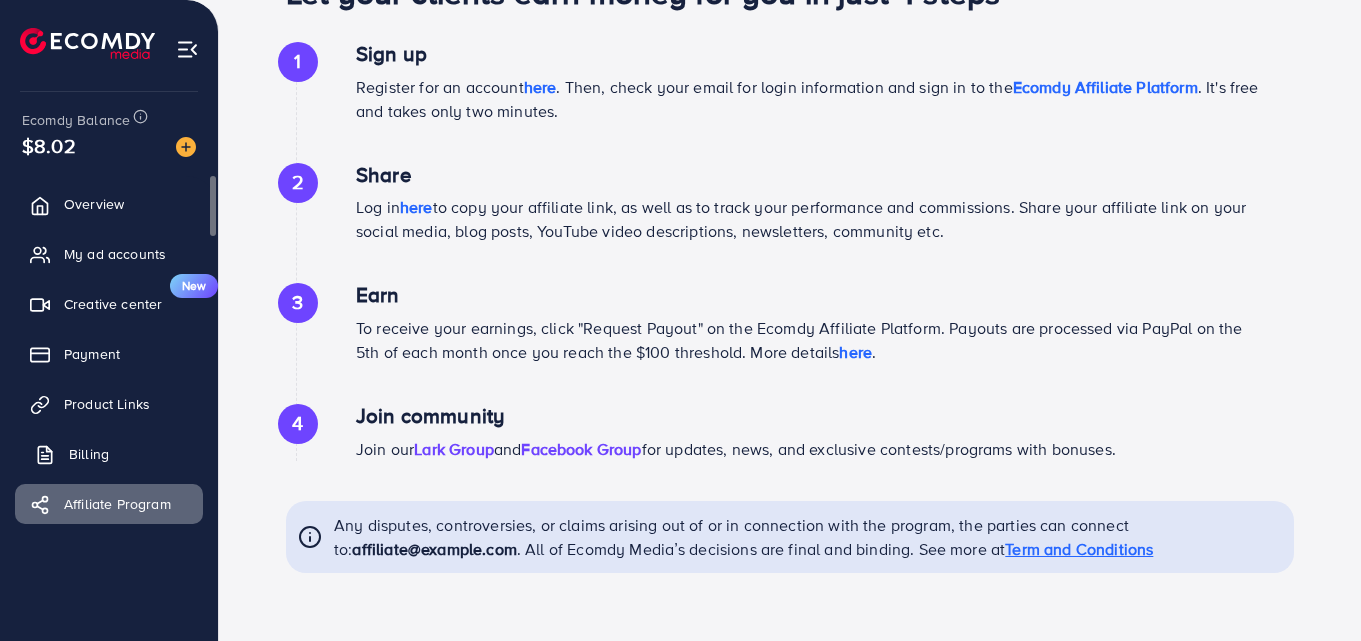 click on "Billing" at bounding box center (109, 454) 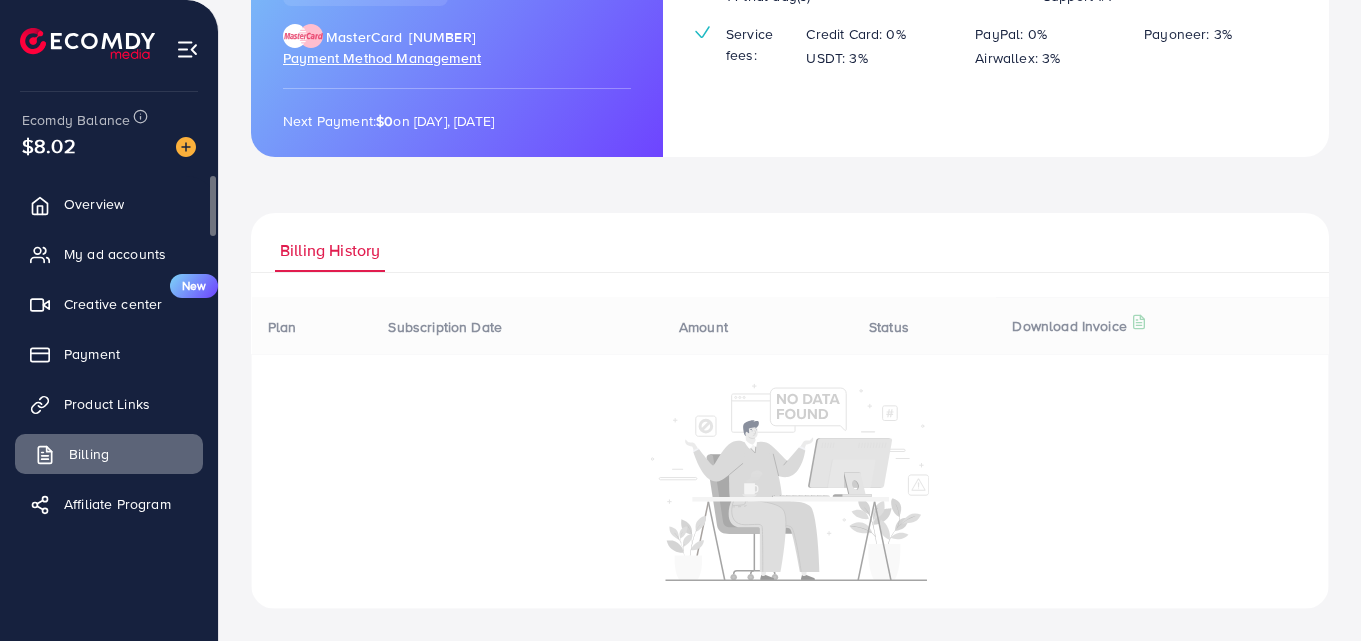 scroll, scrollTop: 0, scrollLeft: 0, axis: both 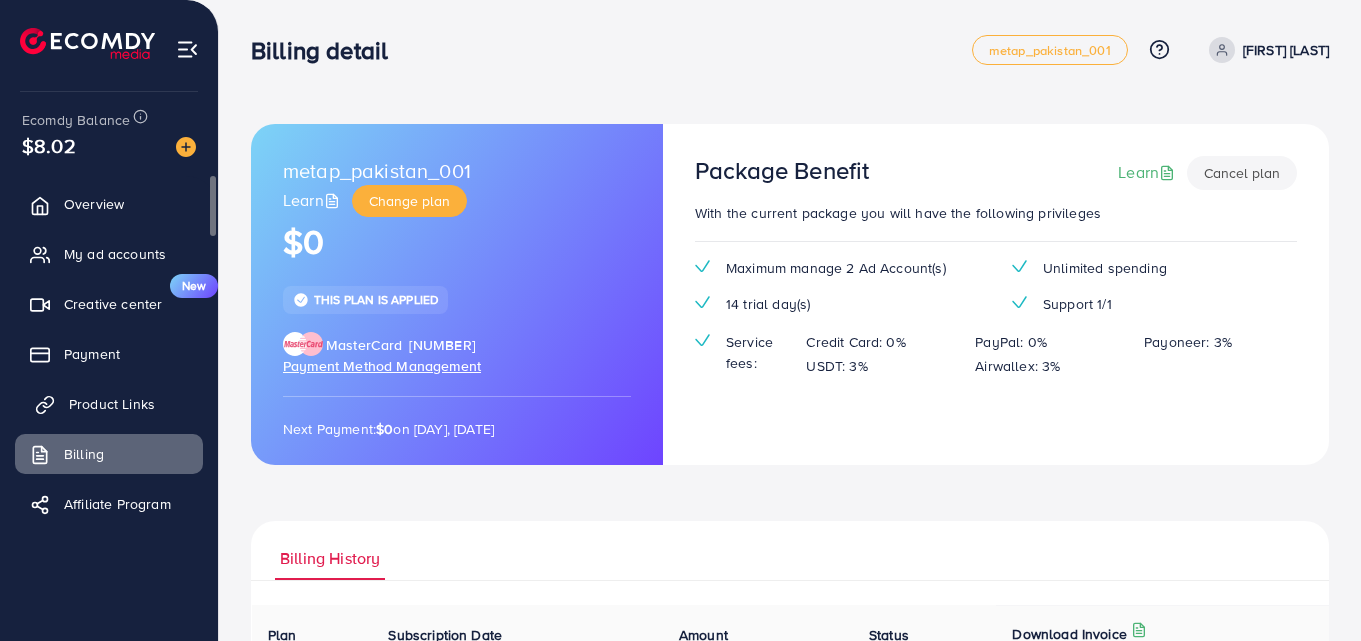 click on "Product Links" at bounding box center (112, 404) 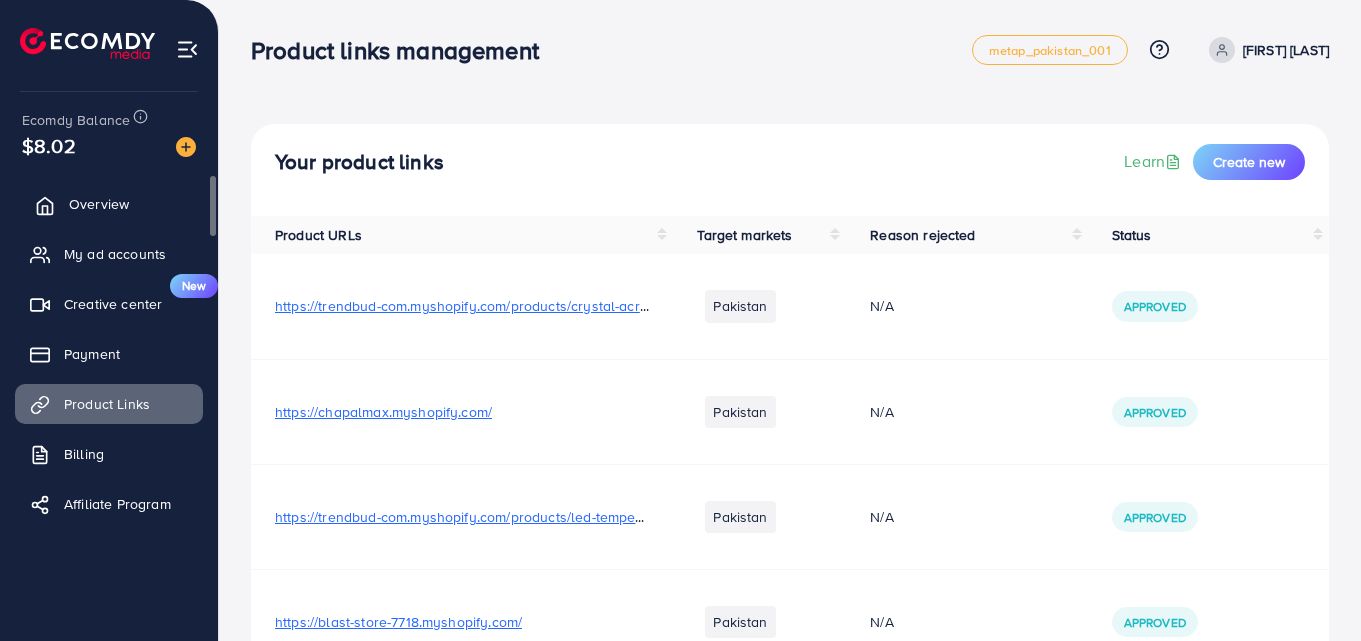 click on "Overview" at bounding box center [109, 204] 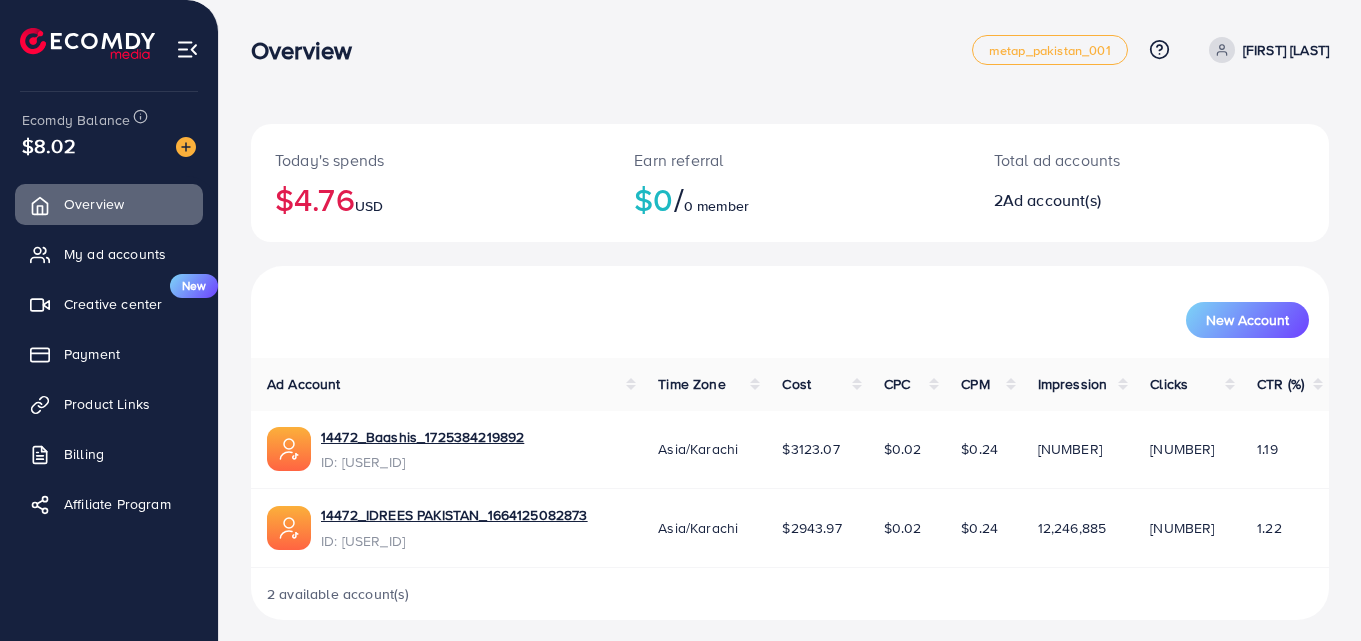 scroll, scrollTop: 11, scrollLeft: 0, axis: vertical 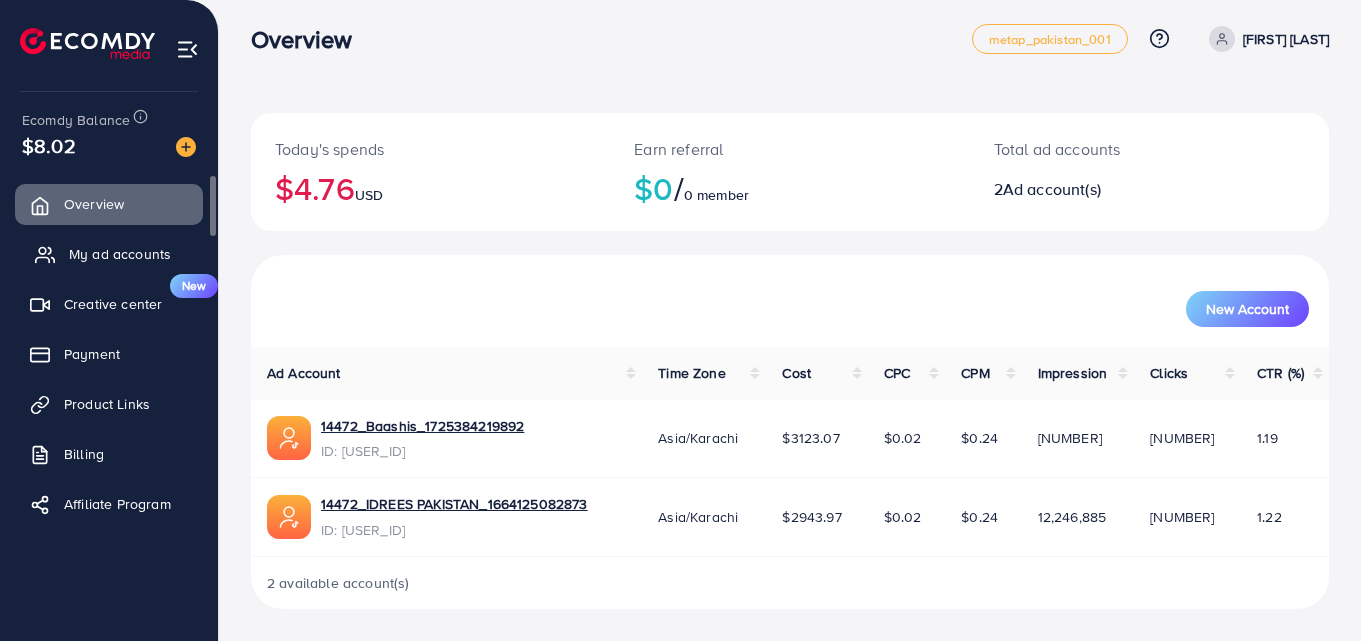 click 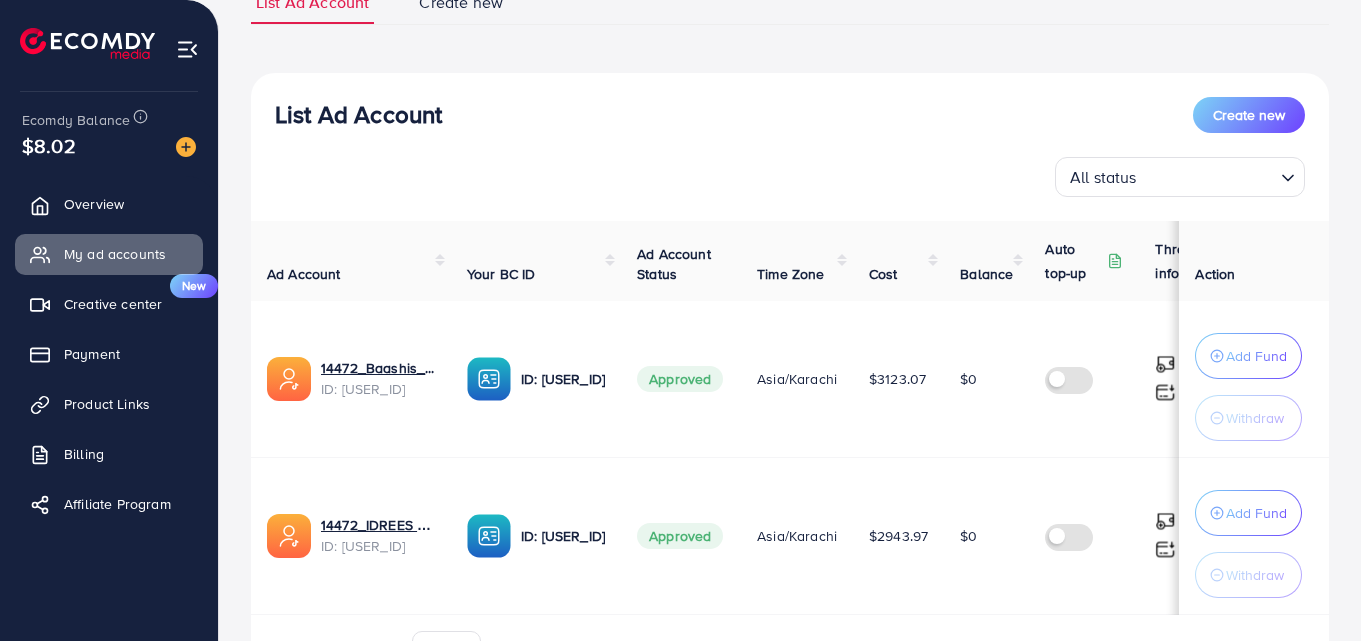 scroll, scrollTop: 198, scrollLeft: 0, axis: vertical 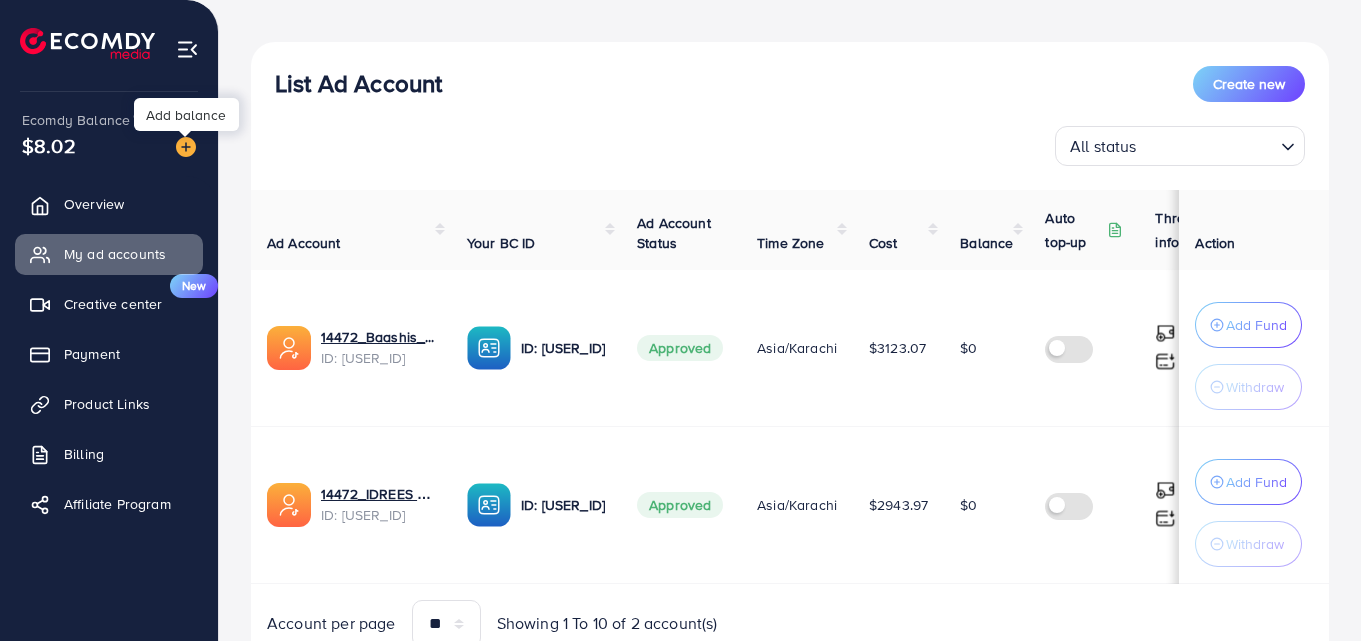 click at bounding box center (186, 147) 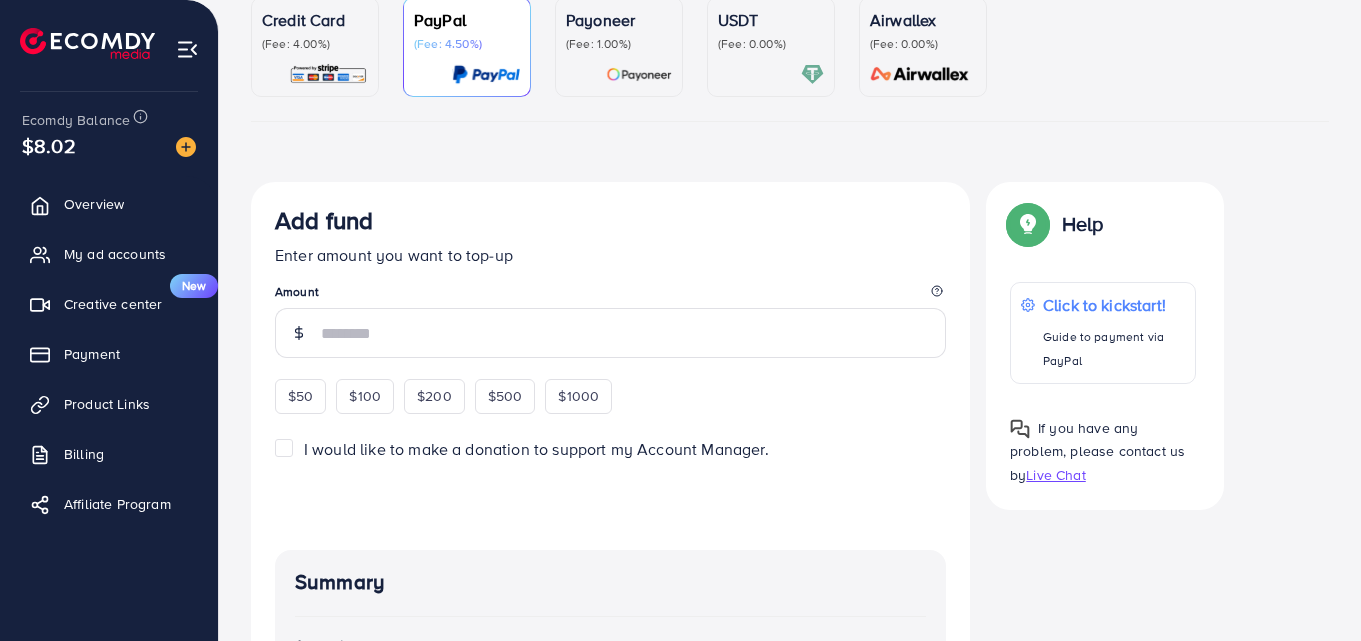 scroll, scrollTop: 0, scrollLeft: 0, axis: both 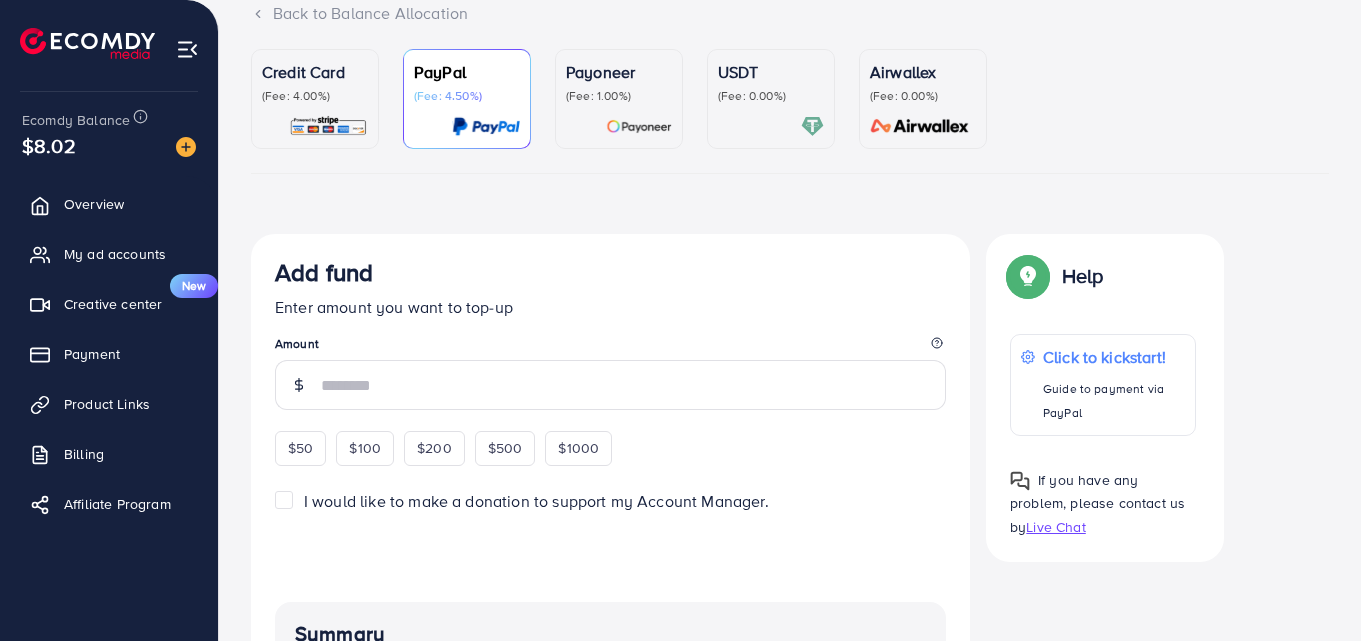 click on "Live Chat" at bounding box center [1055, 527] 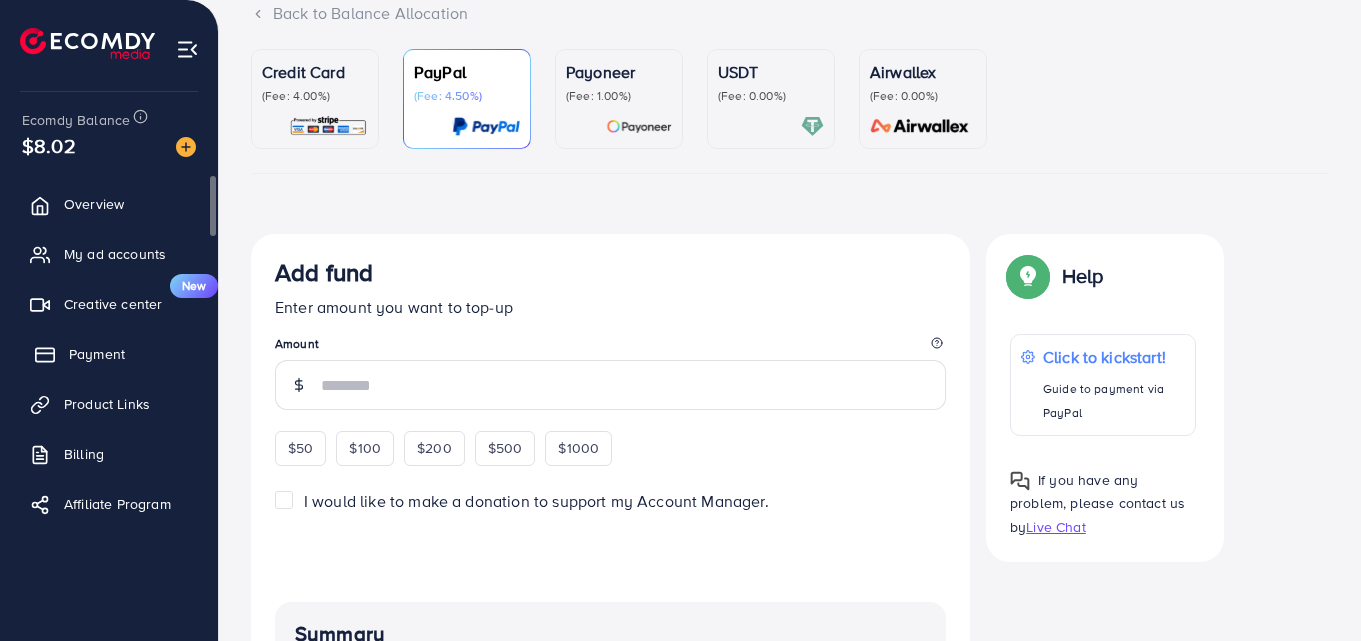 click on "Payment" at bounding box center [97, 354] 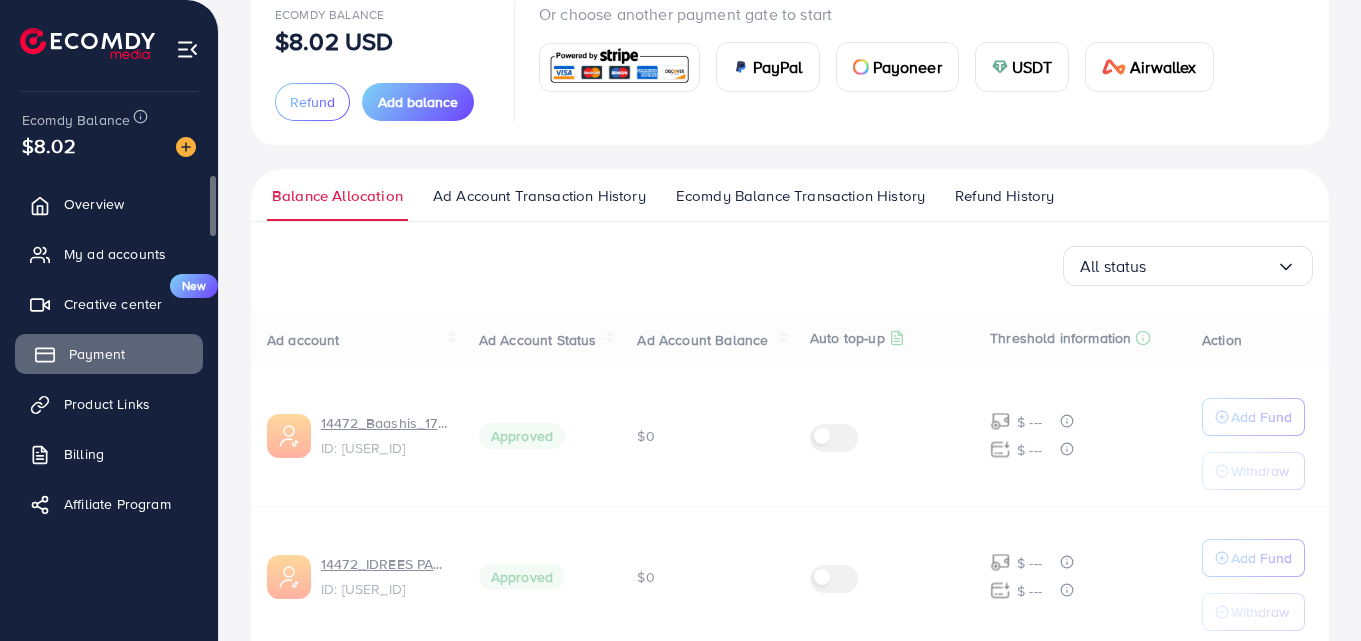 scroll, scrollTop: 0, scrollLeft: 0, axis: both 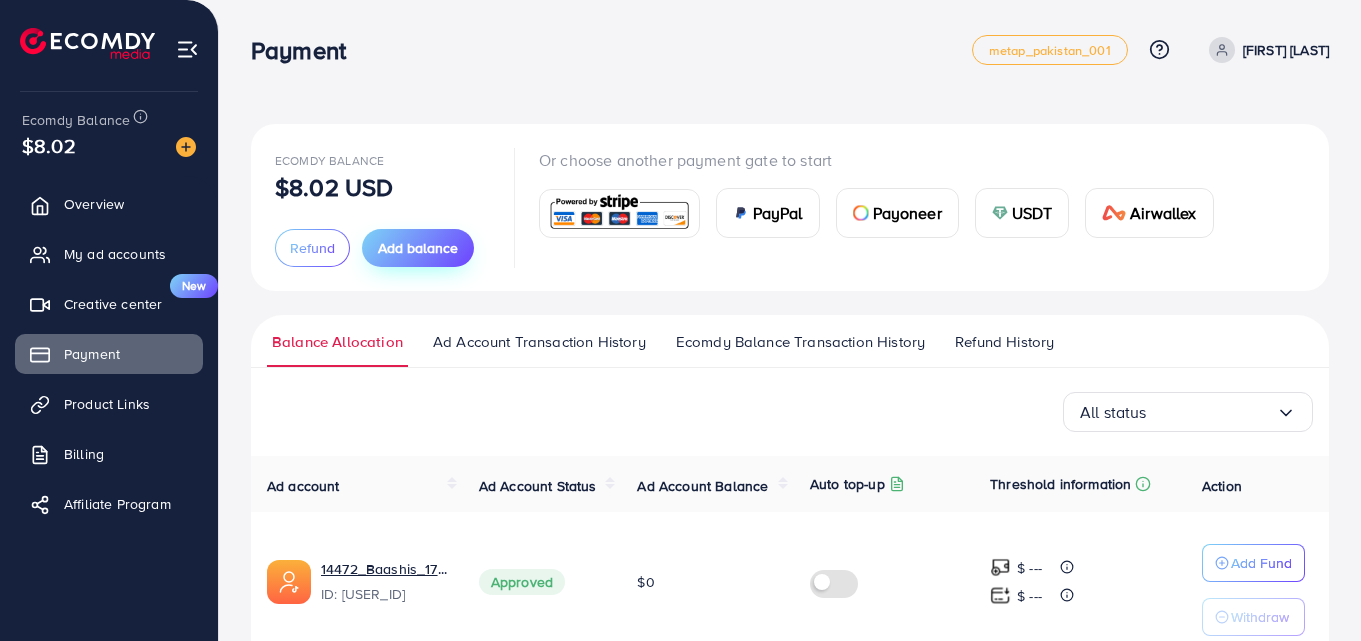 click on "Add balance" at bounding box center (418, 248) 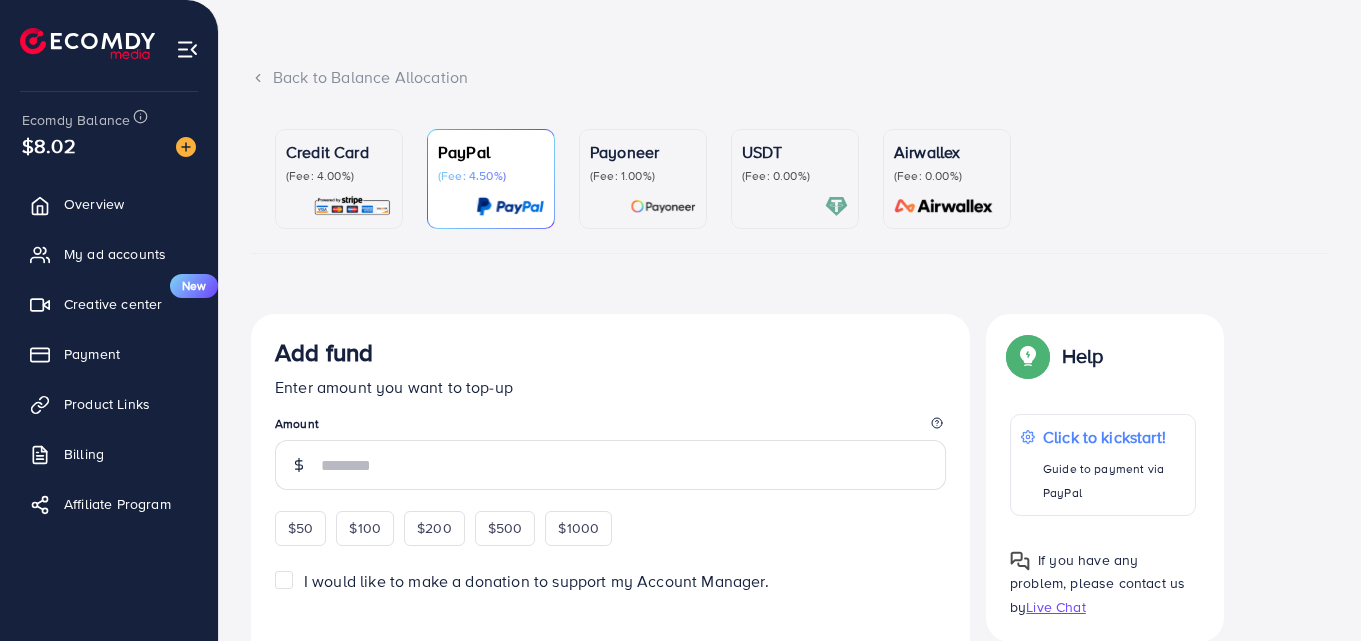 scroll, scrollTop: 97, scrollLeft: 0, axis: vertical 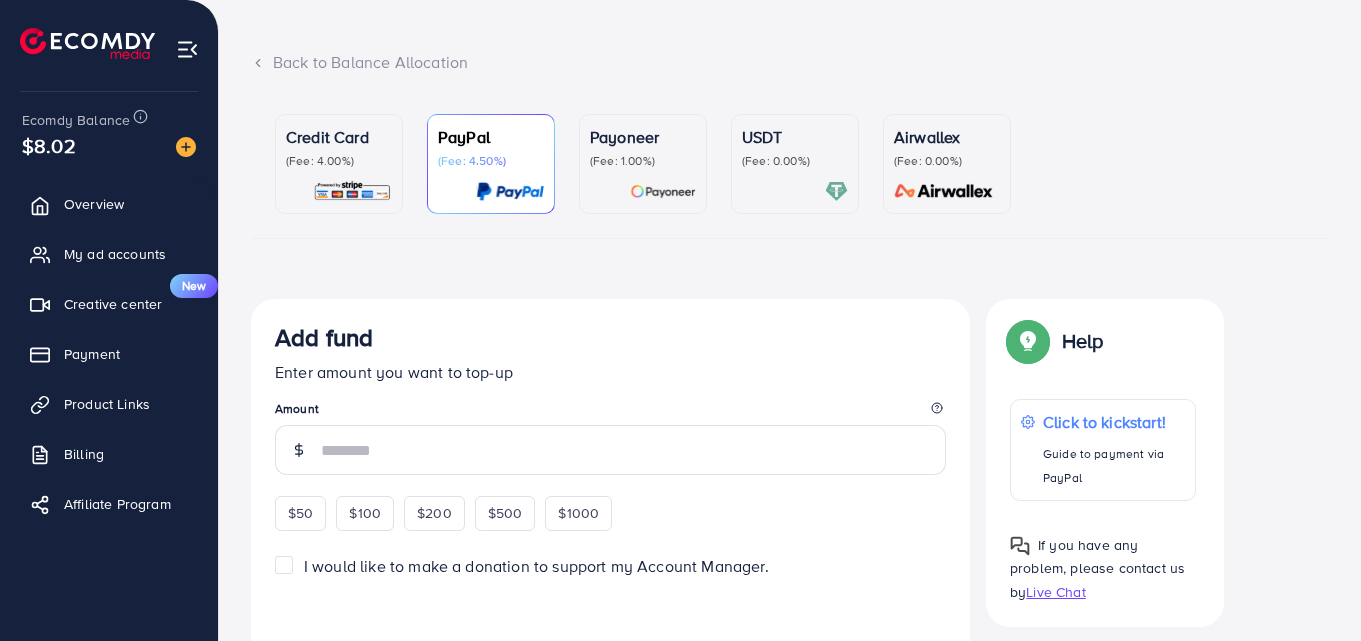 click on "Payoneer" at bounding box center [643, 137] 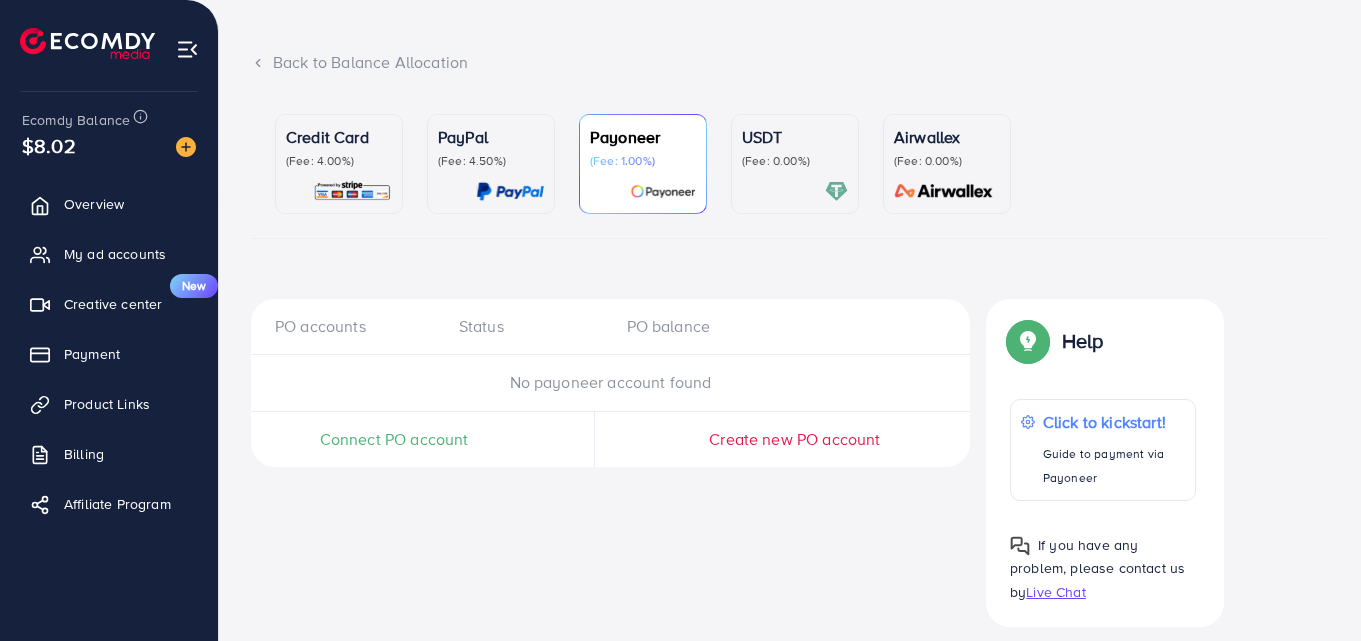 click on "(Fee: 4.00%)" at bounding box center (339, 161) 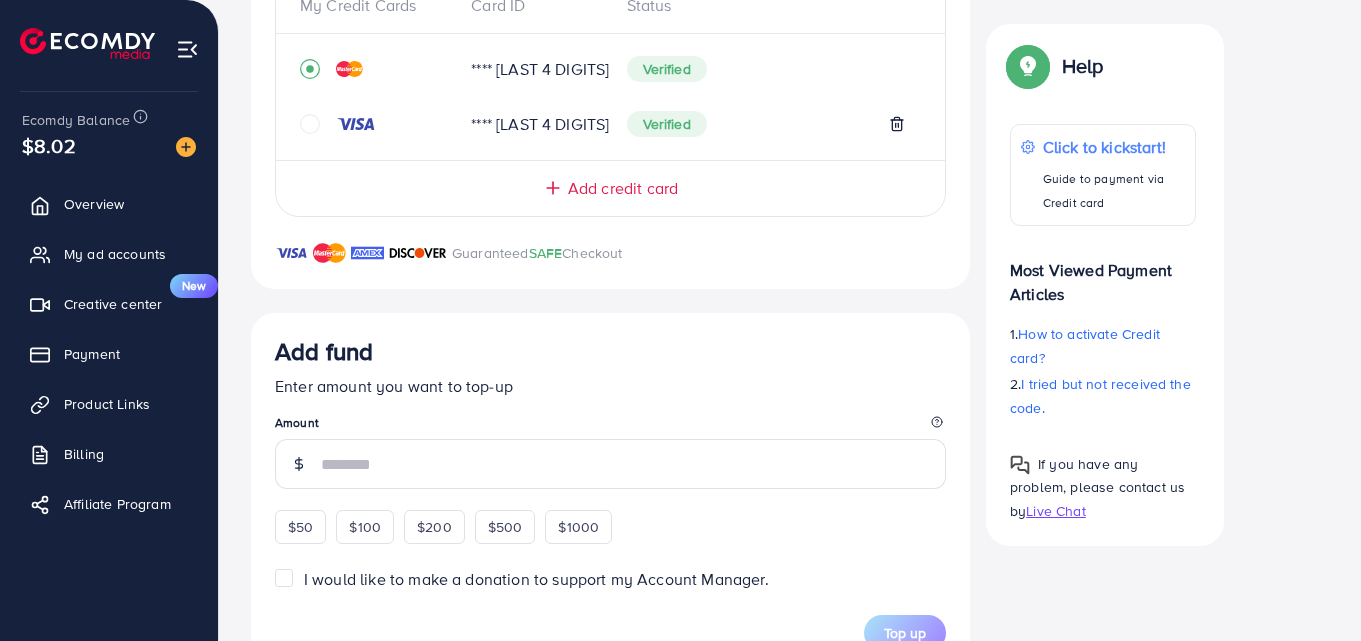 scroll, scrollTop: 520, scrollLeft: 0, axis: vertical 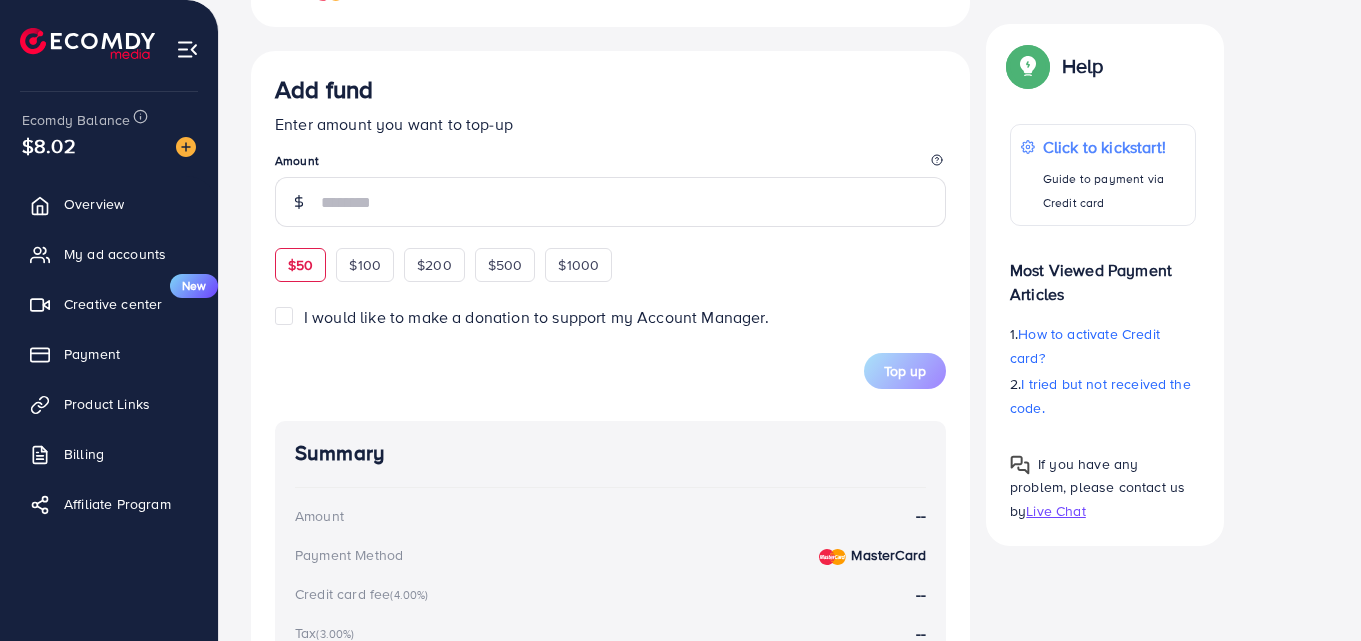 click on "$50" at bounding box center [300, 265] 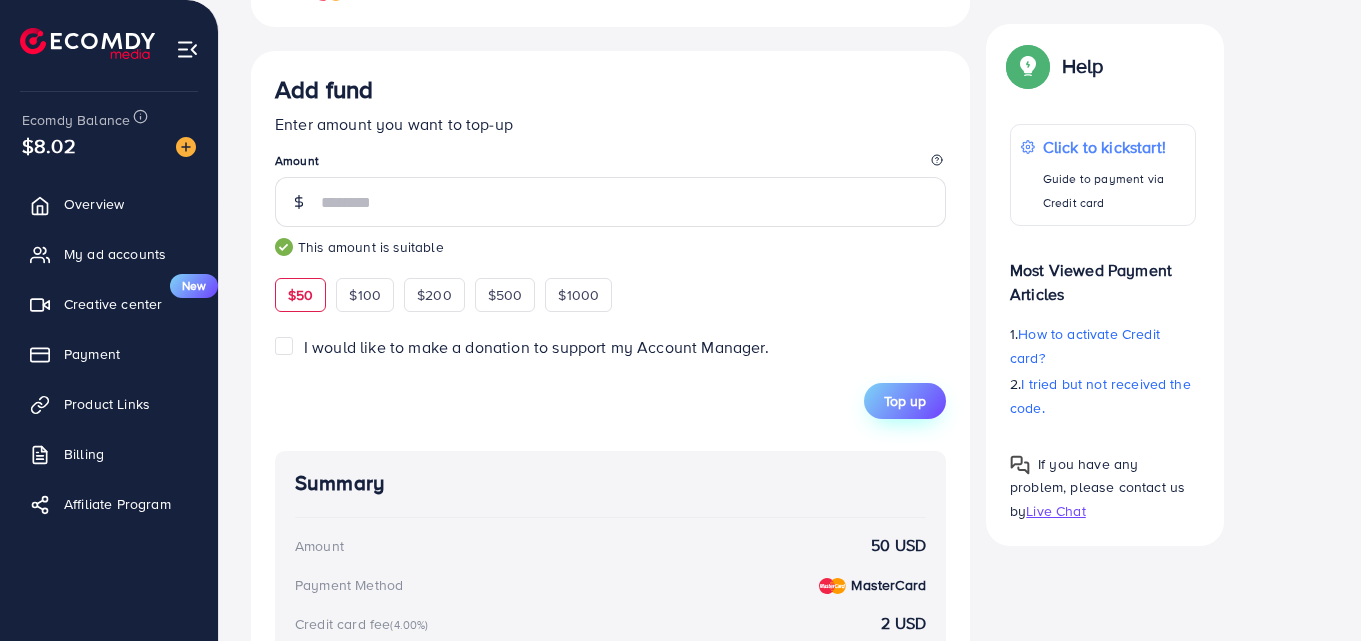 click on "Top up" at bounding box center [905, 401] 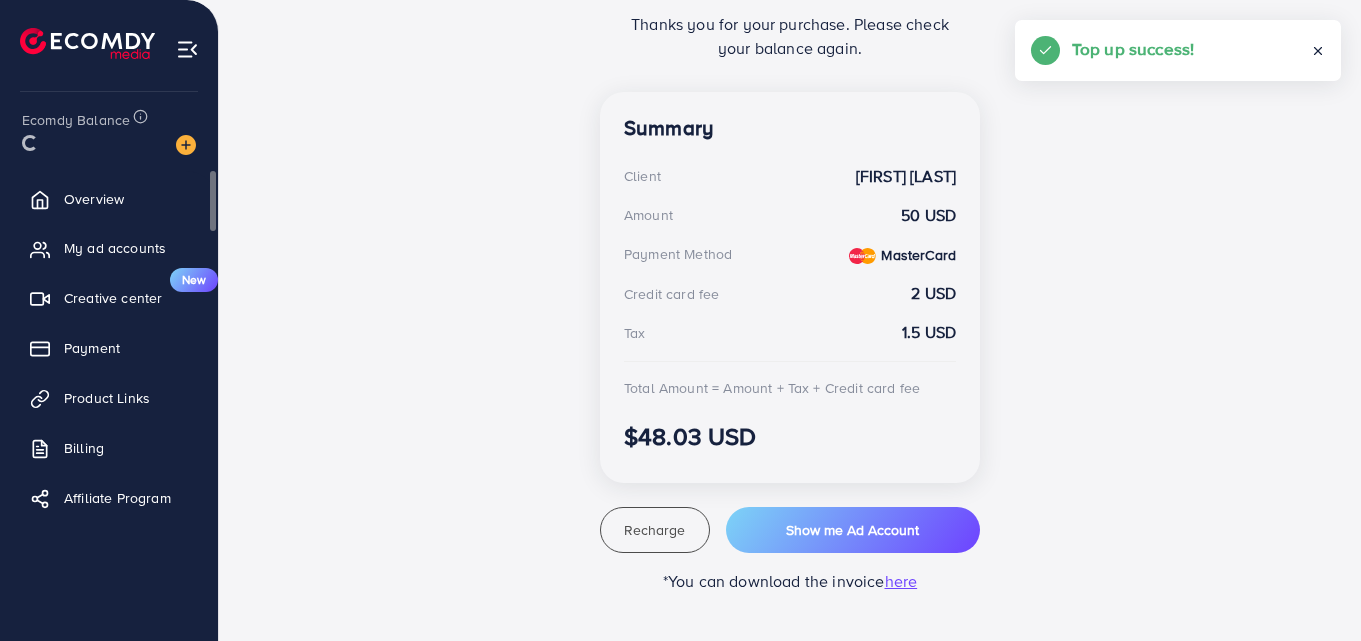 scroll, scrollTop: 506, scrollLeft: 0, axis: vertical 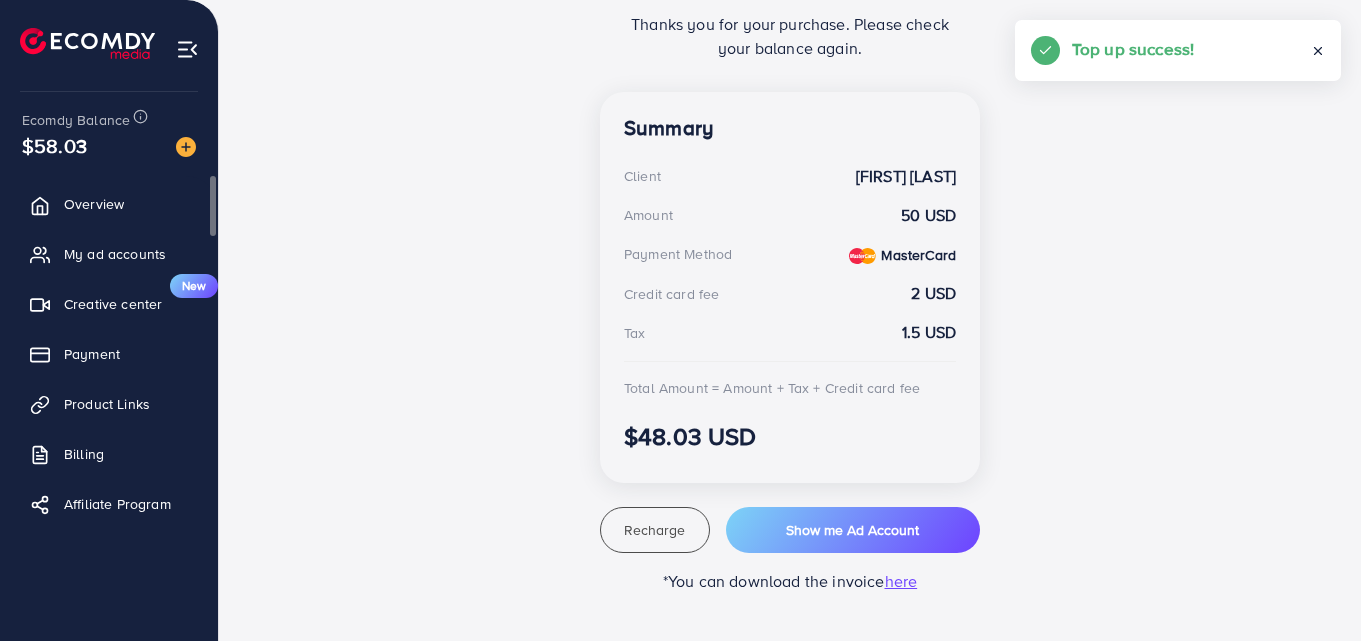 click on "My ad accounts" at bounding box center [115, 254] 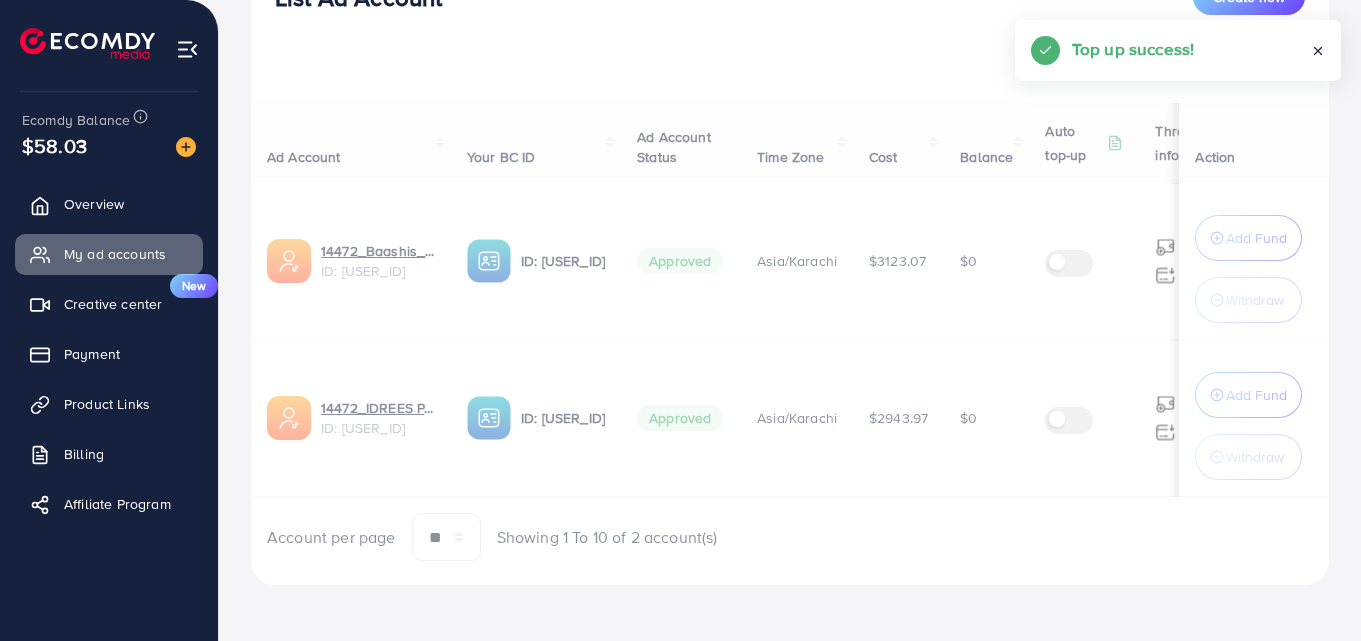 scroll, scrollTop: 0, scrollLeft: 0, axis: both 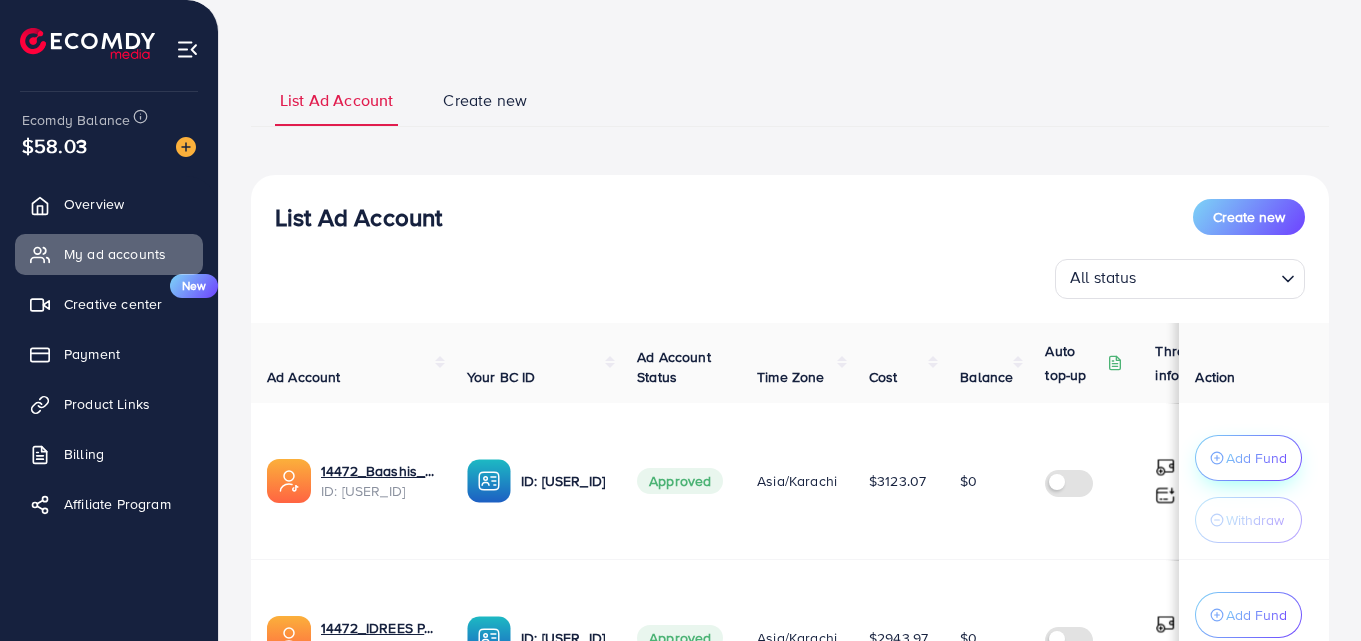 click on "Add Fund" at bounding box center [1248, 458] 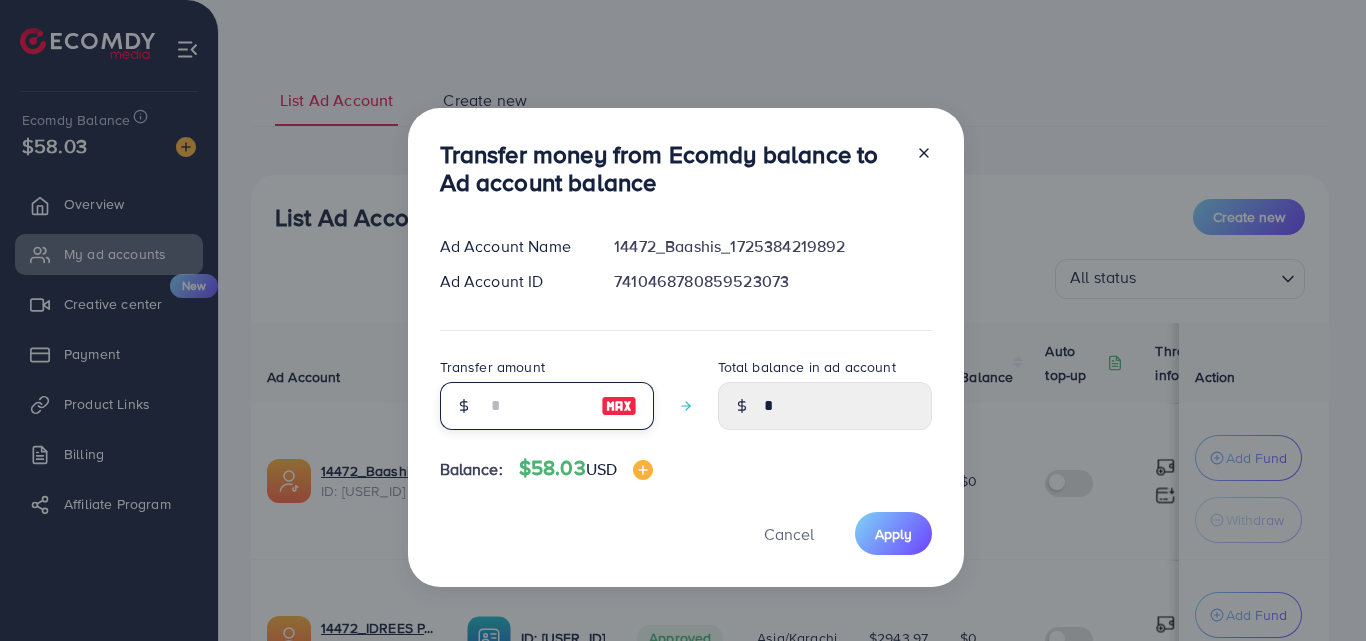 click at bounding box center [536, 406] 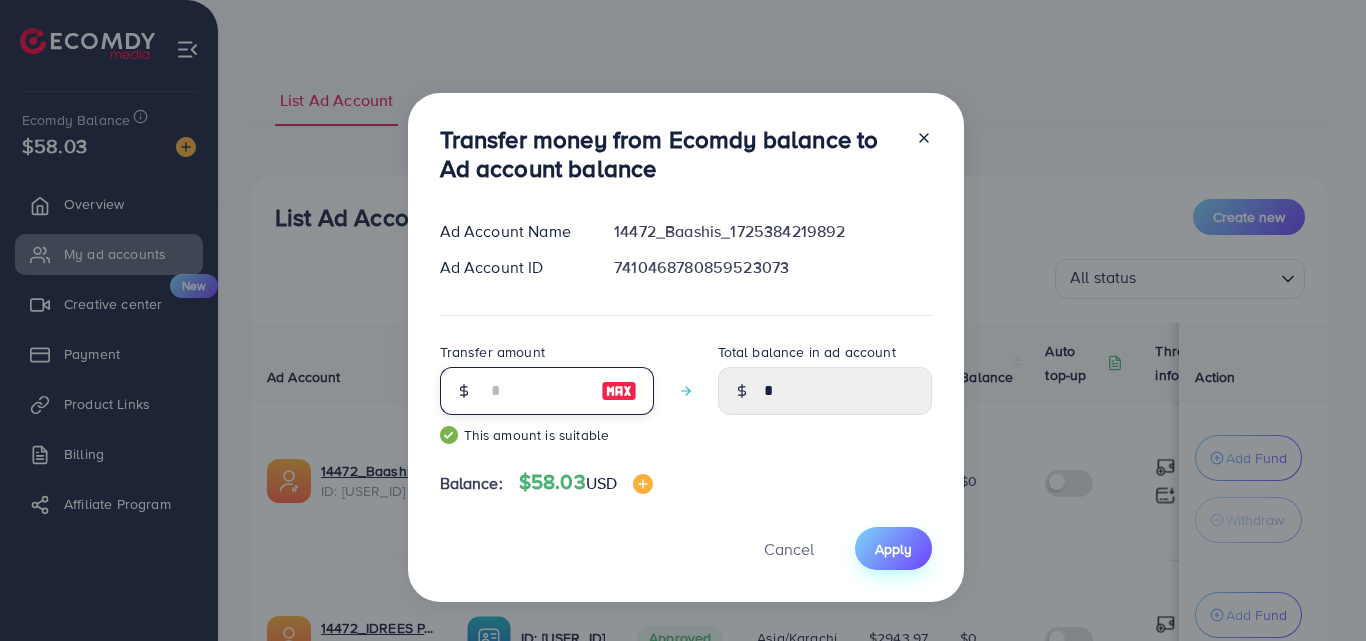 type on "**" 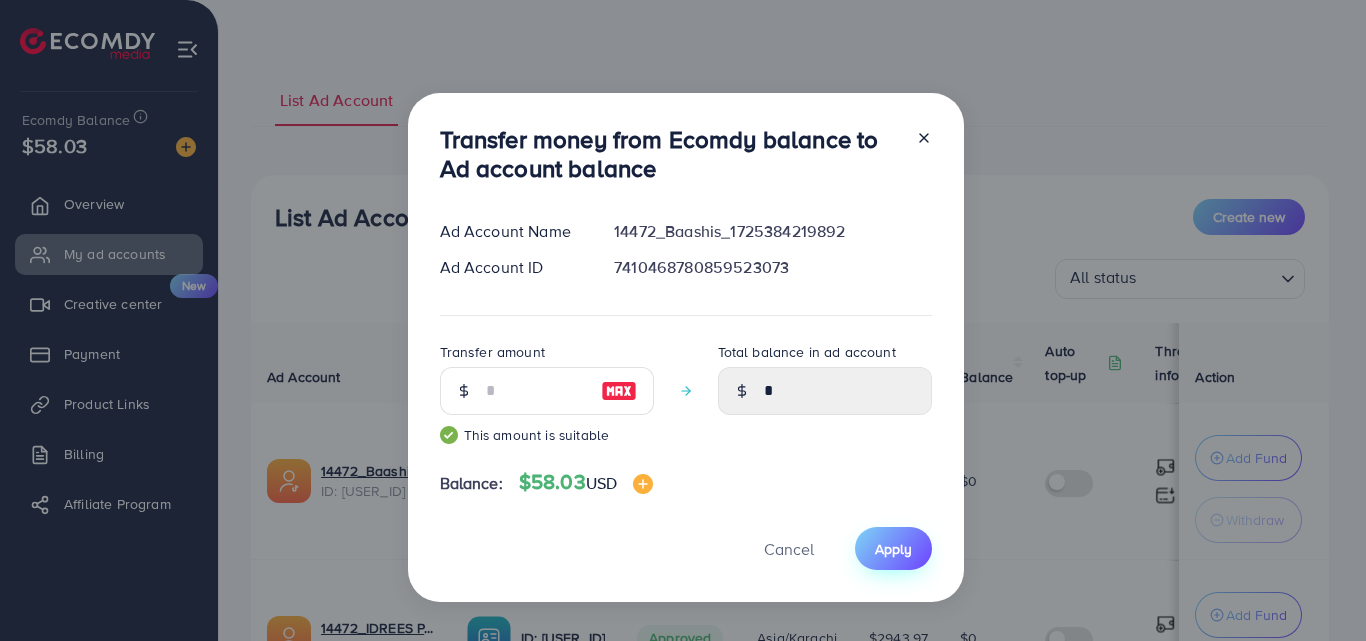 click on "Apply" at bounding box center [893, 548] 